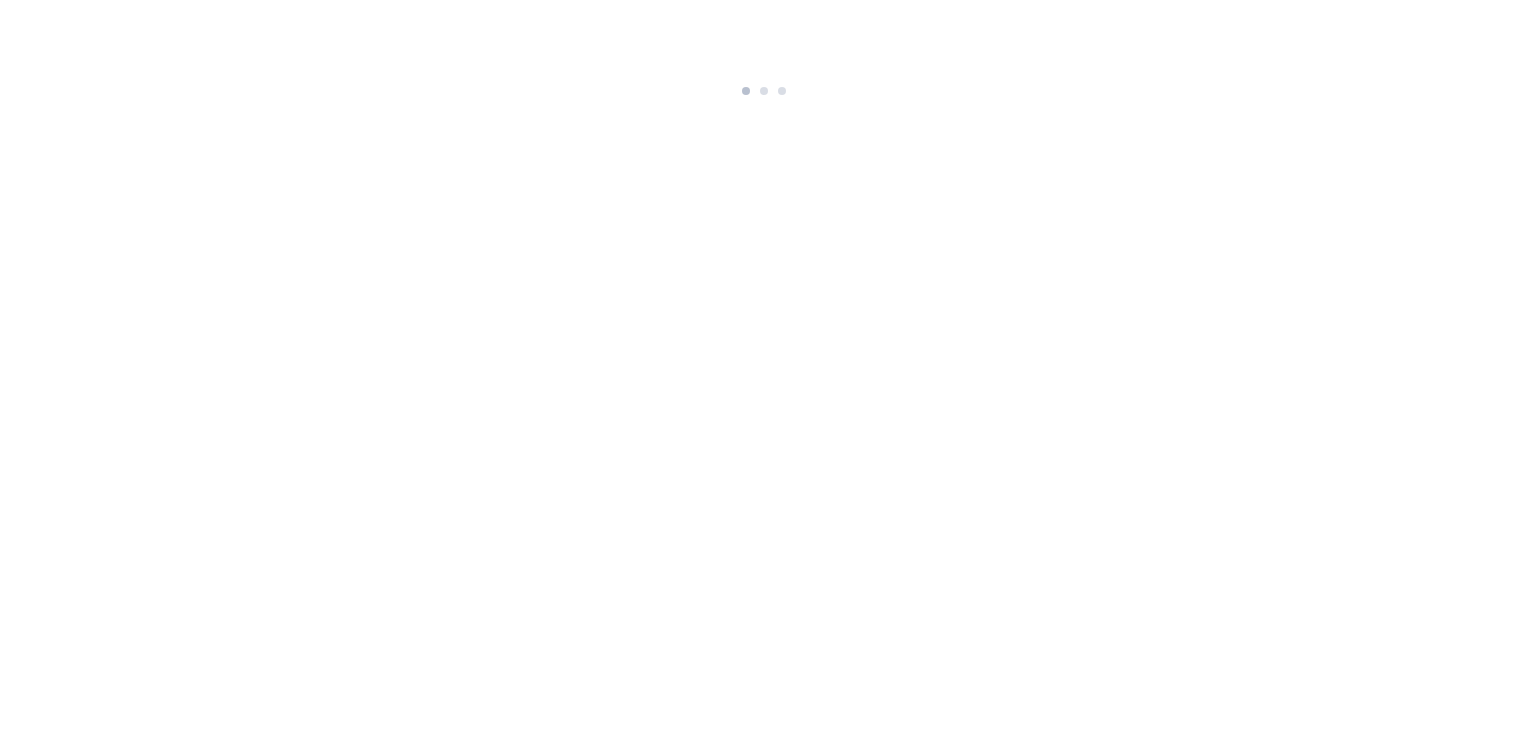 scroll, scrollTop: 0, scrollLeft: 0, axis: both 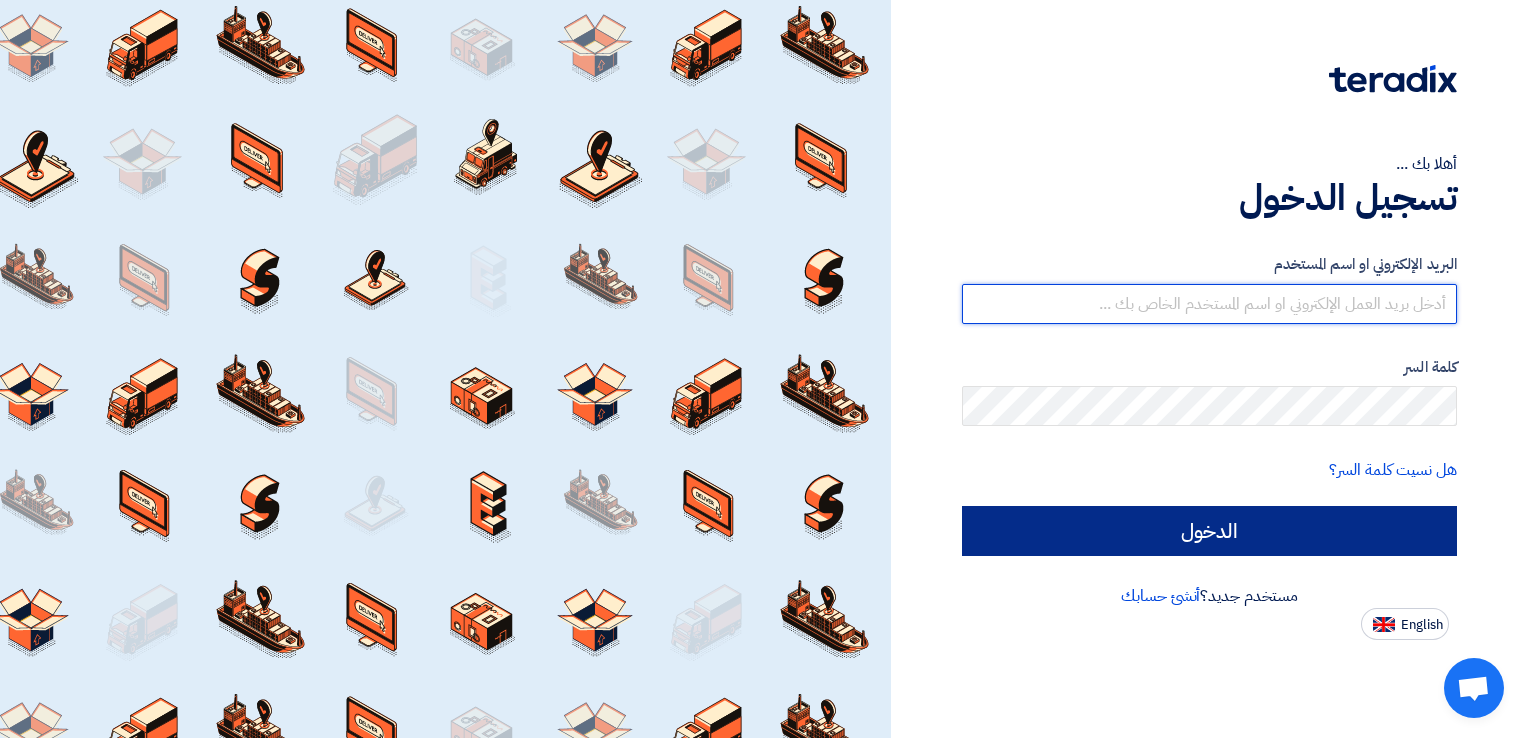 type on "[EMAIL]" 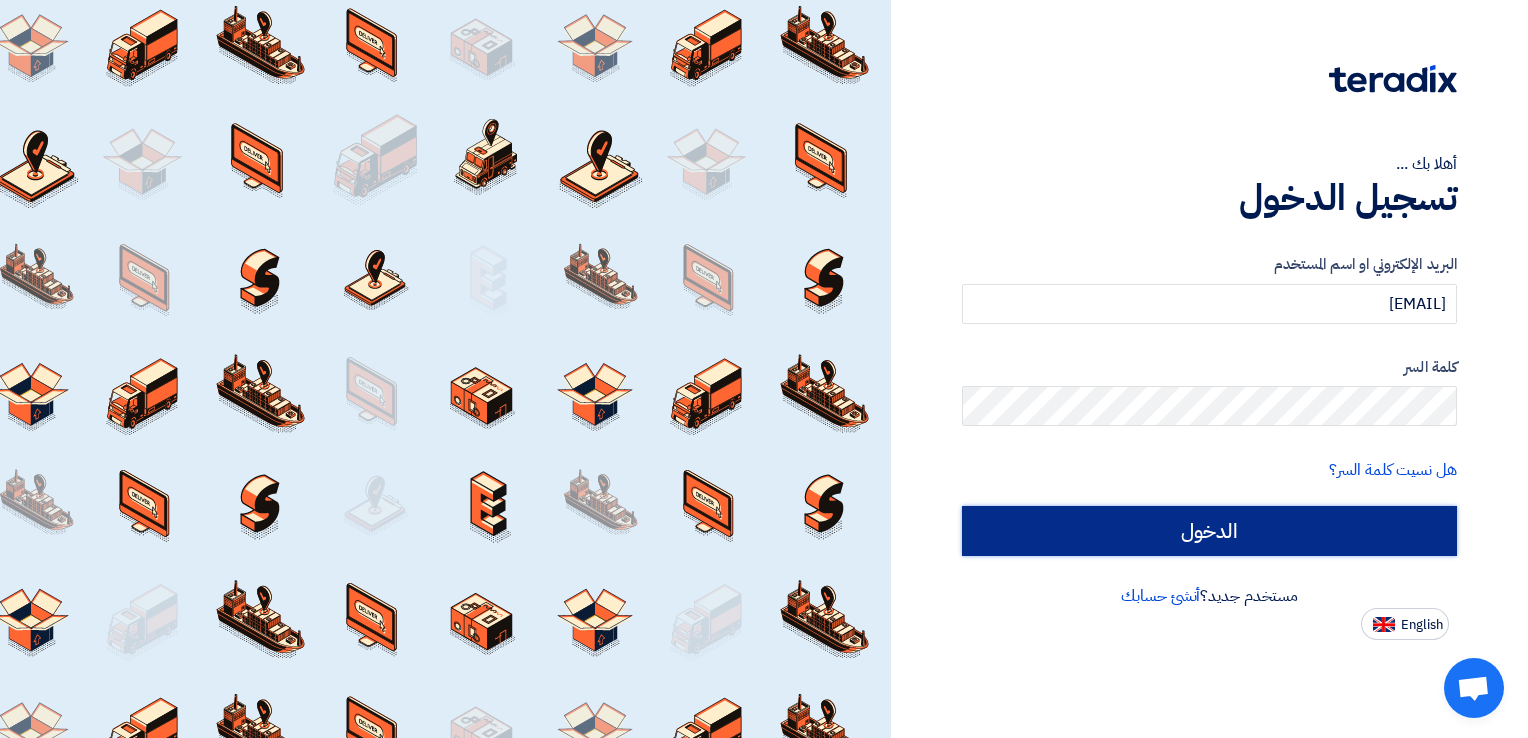 click on "الدخول" 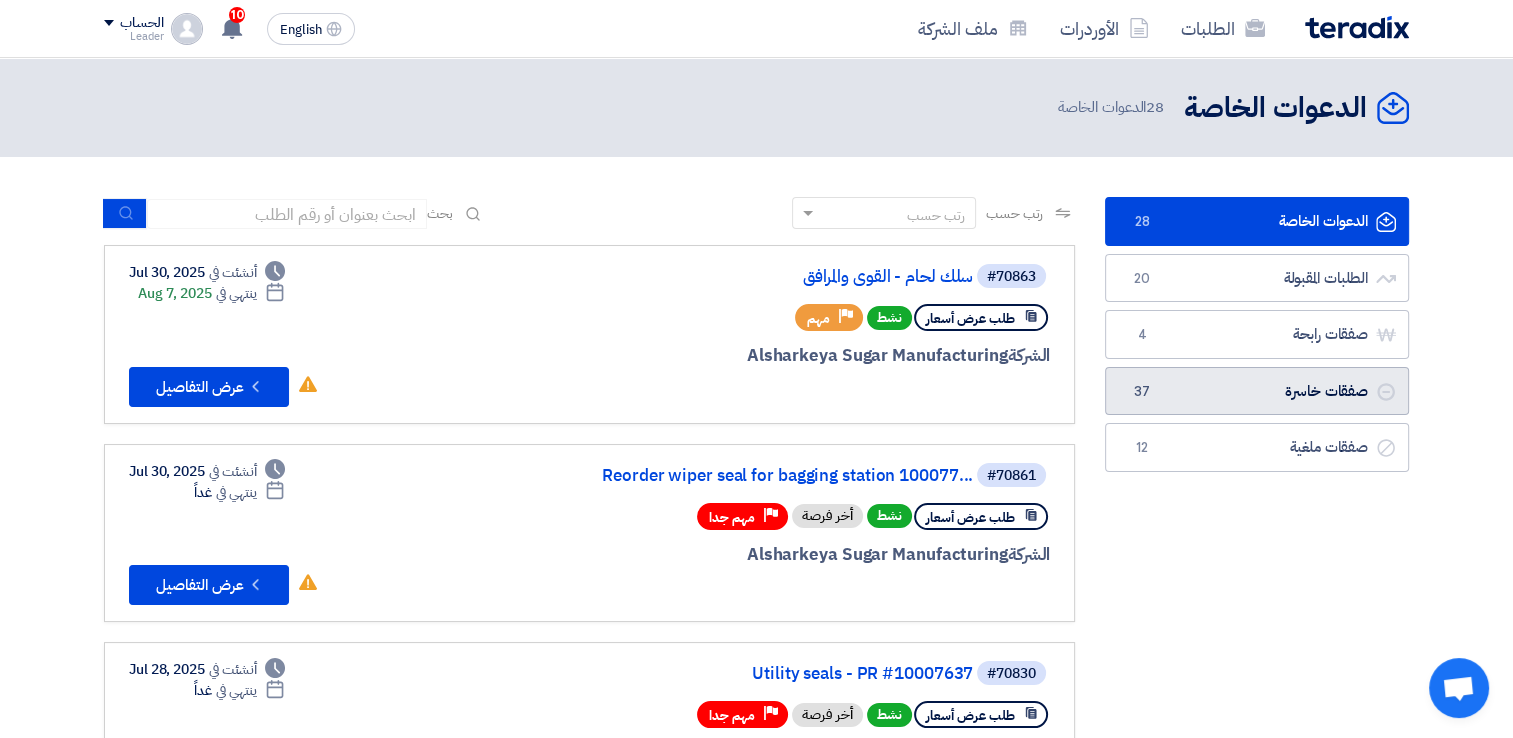 click on "صفقات خاسرة
صفقات خاسرة
37" 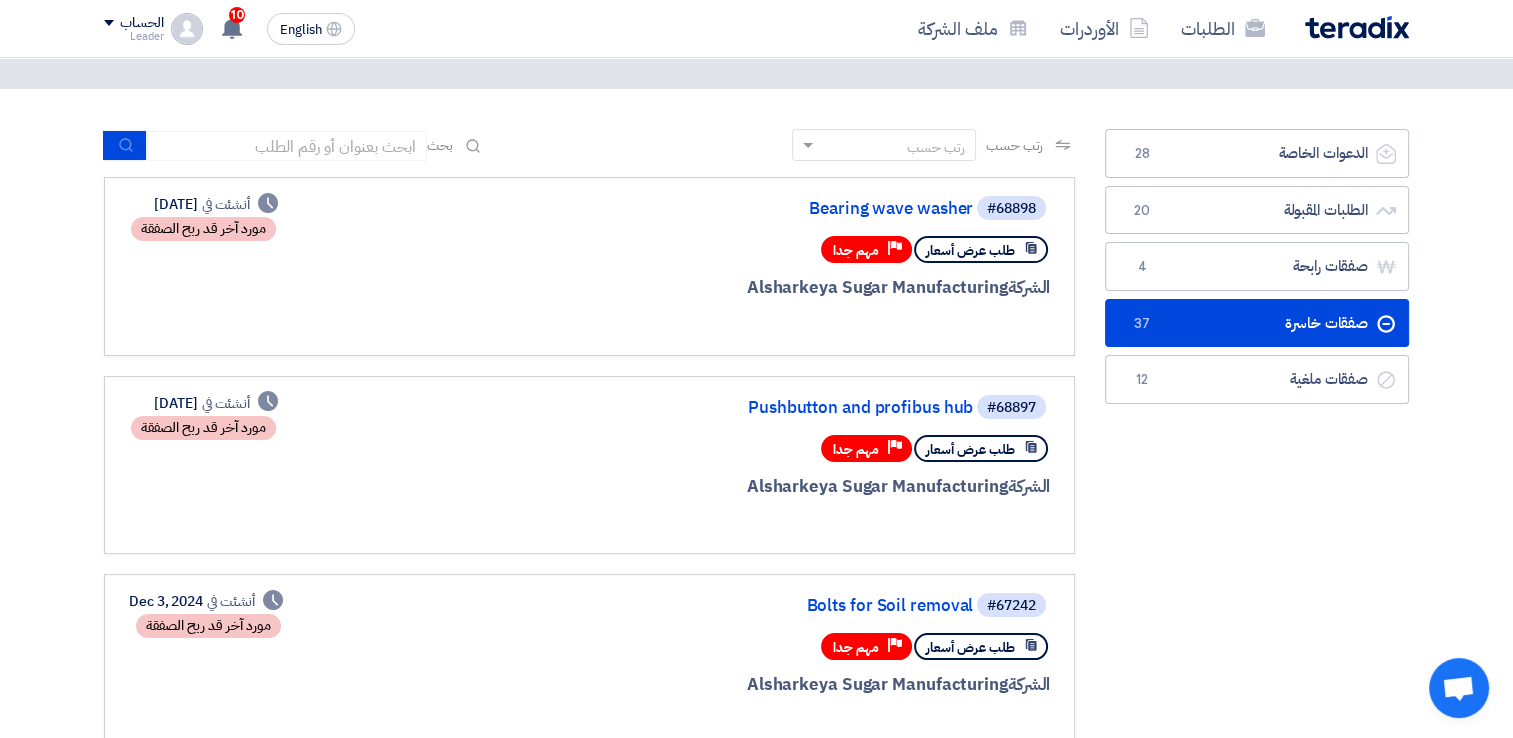 scroll, scrollTop: 0, scrollLeft: 0, axis: both 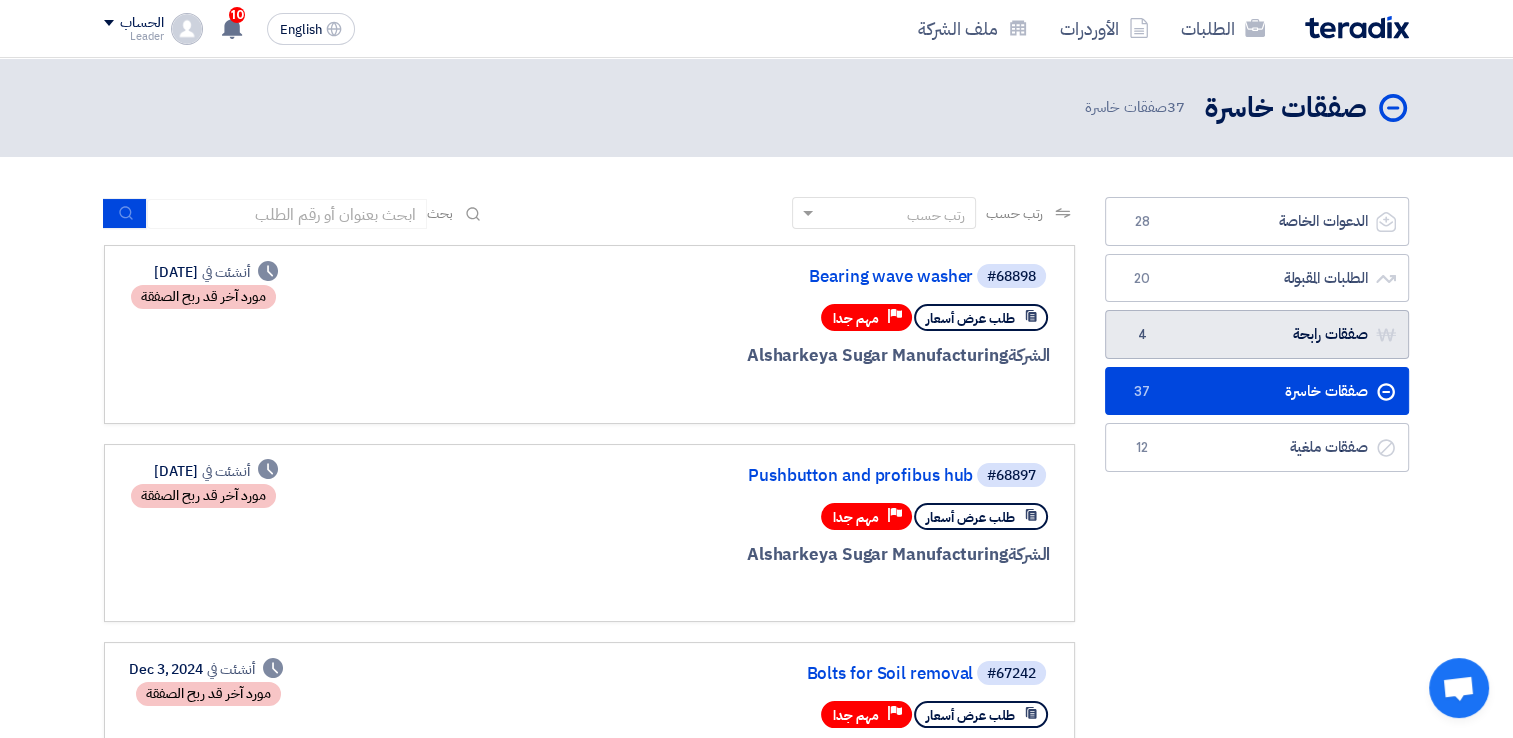 click on "صفقات رابحة
صفقات رابحة
4" 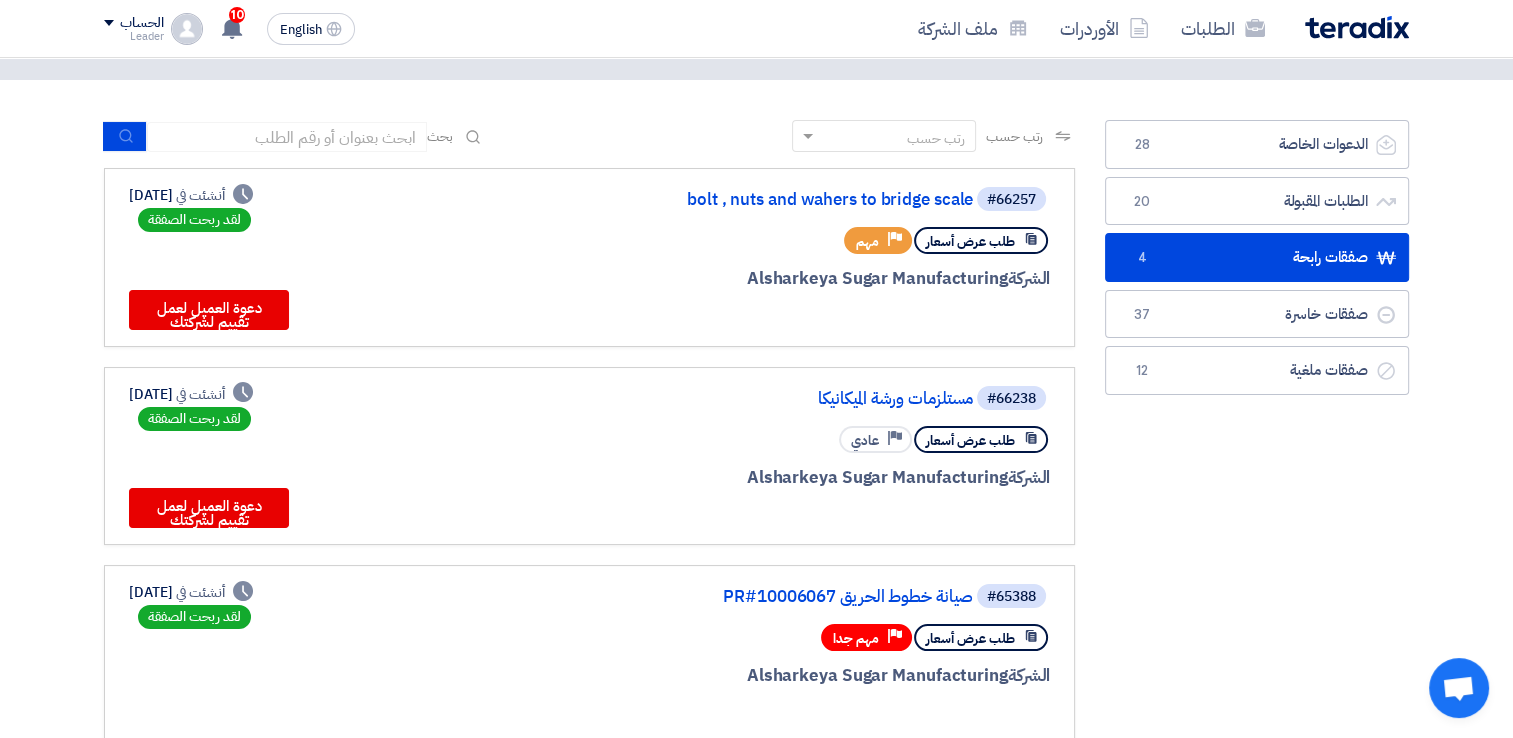 scroll, scrollTop: 0, scrollLeft: 0, axis: both 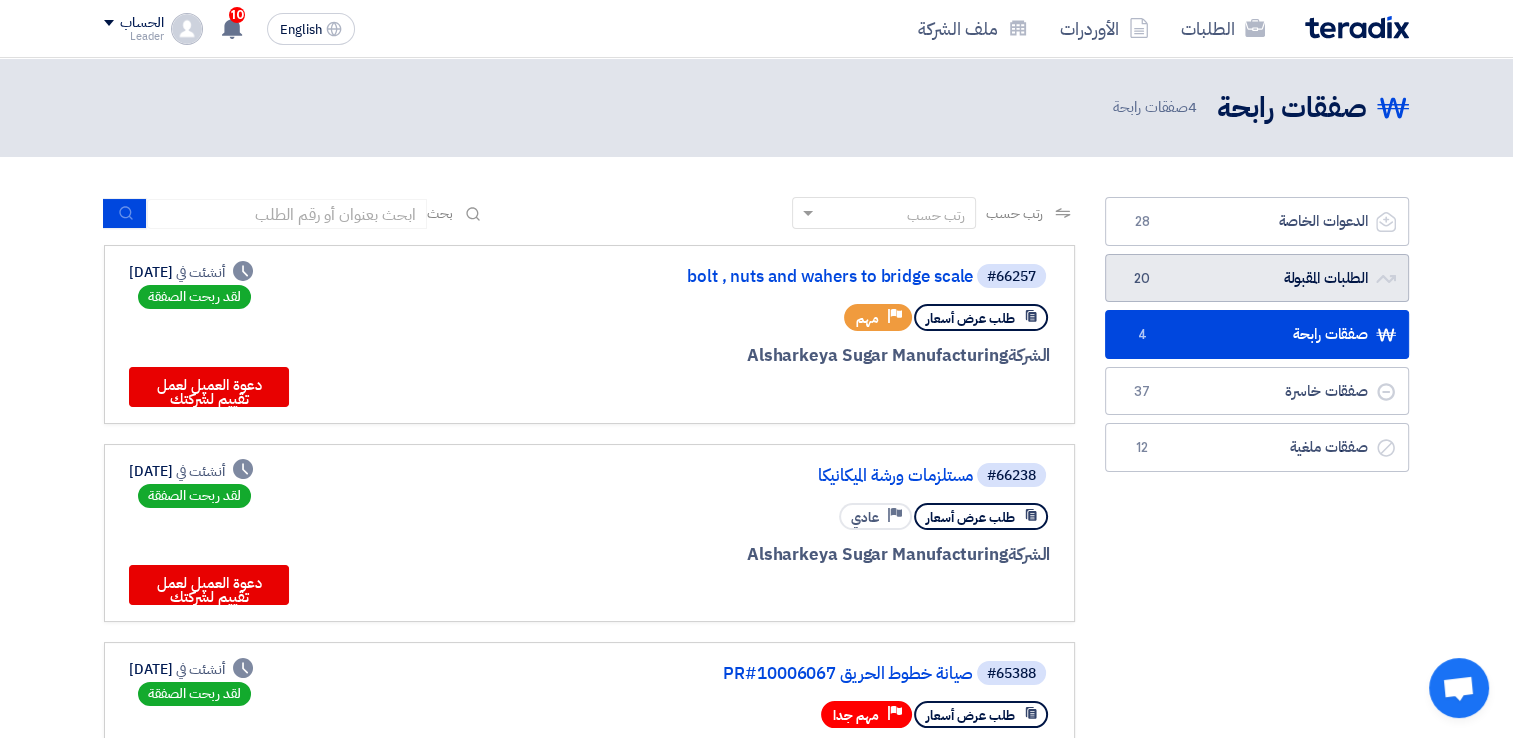 click on "الطلبات المقبولة
الطلبات المقبولة
20" 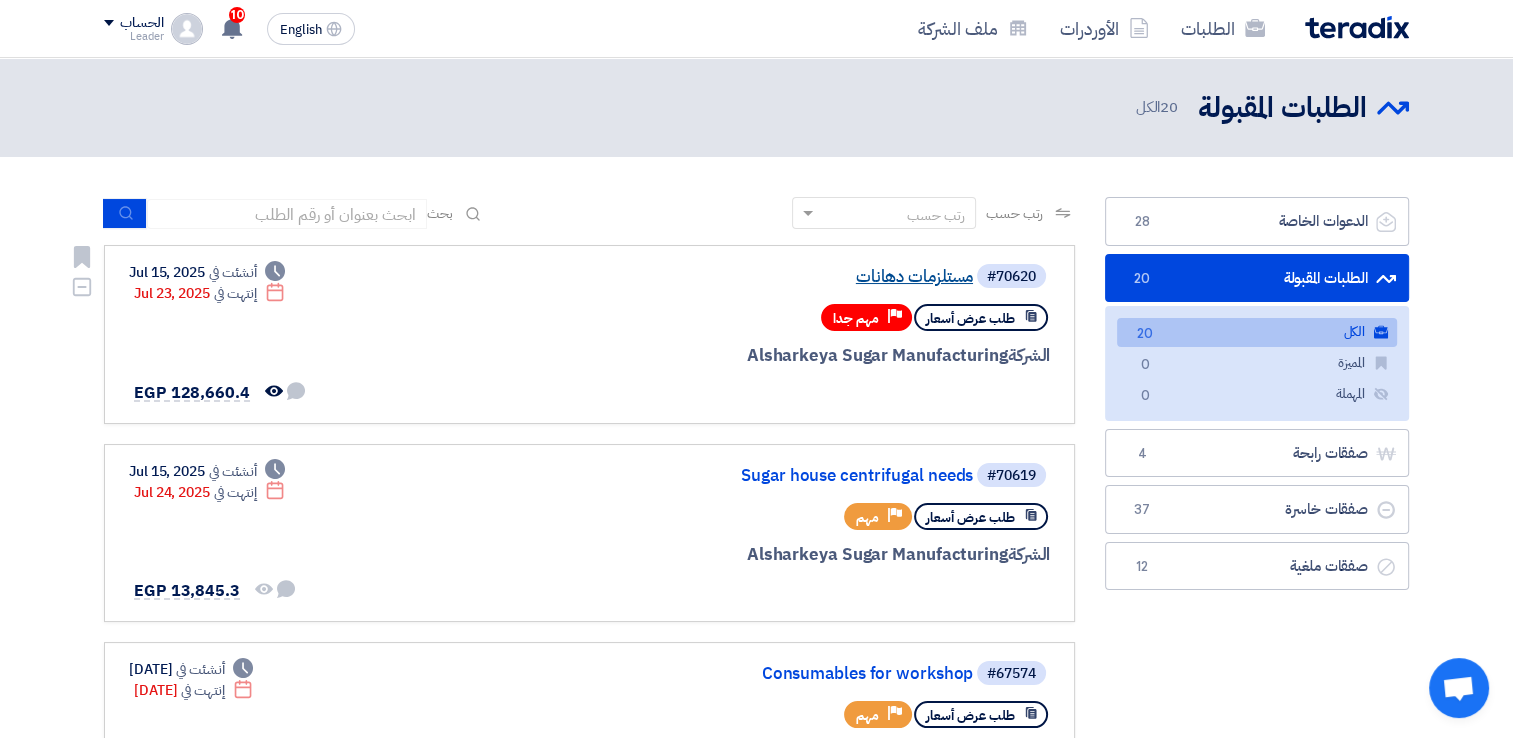 click on "مستلزمات دهانات" 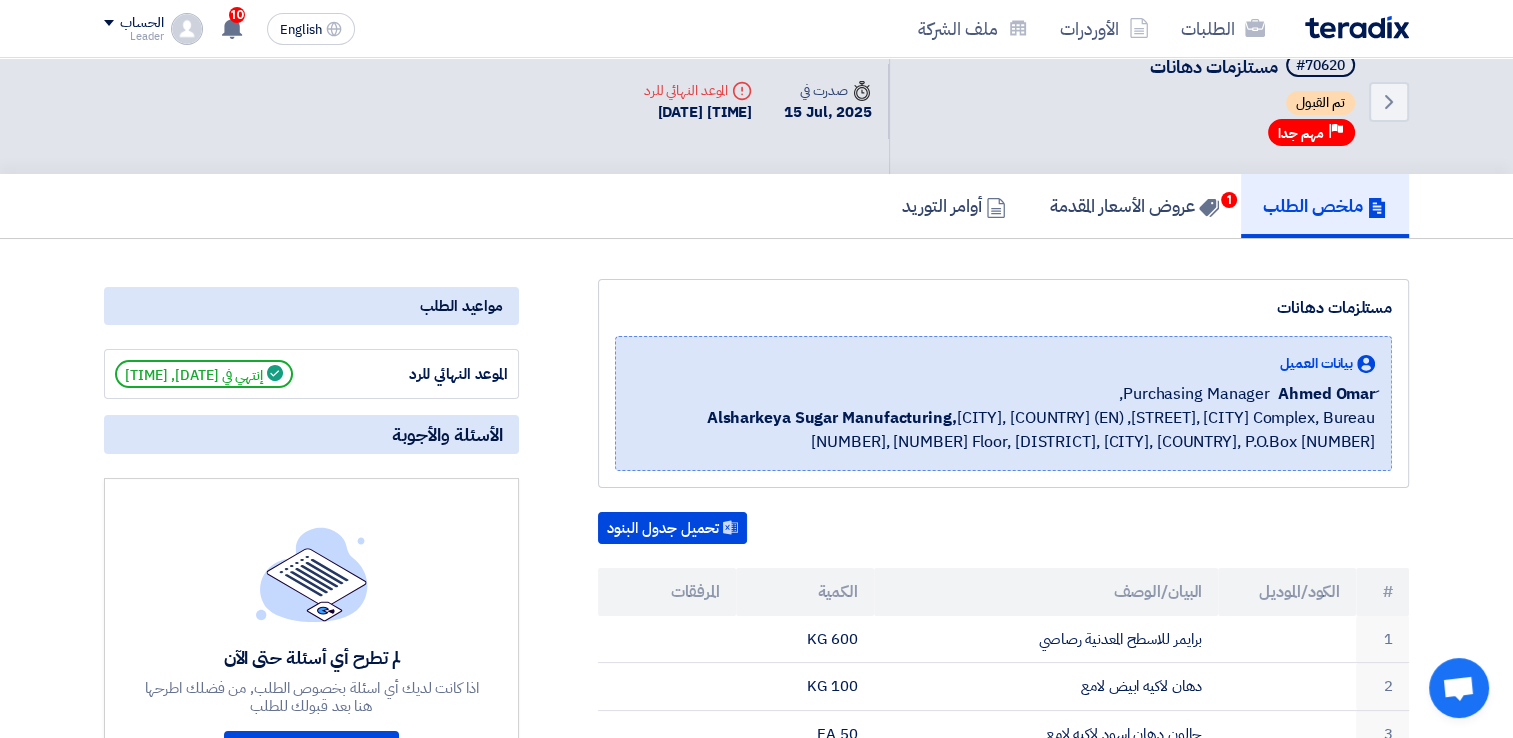 scroll, scrollTop: 0, scrollLeft: 0, axis: both 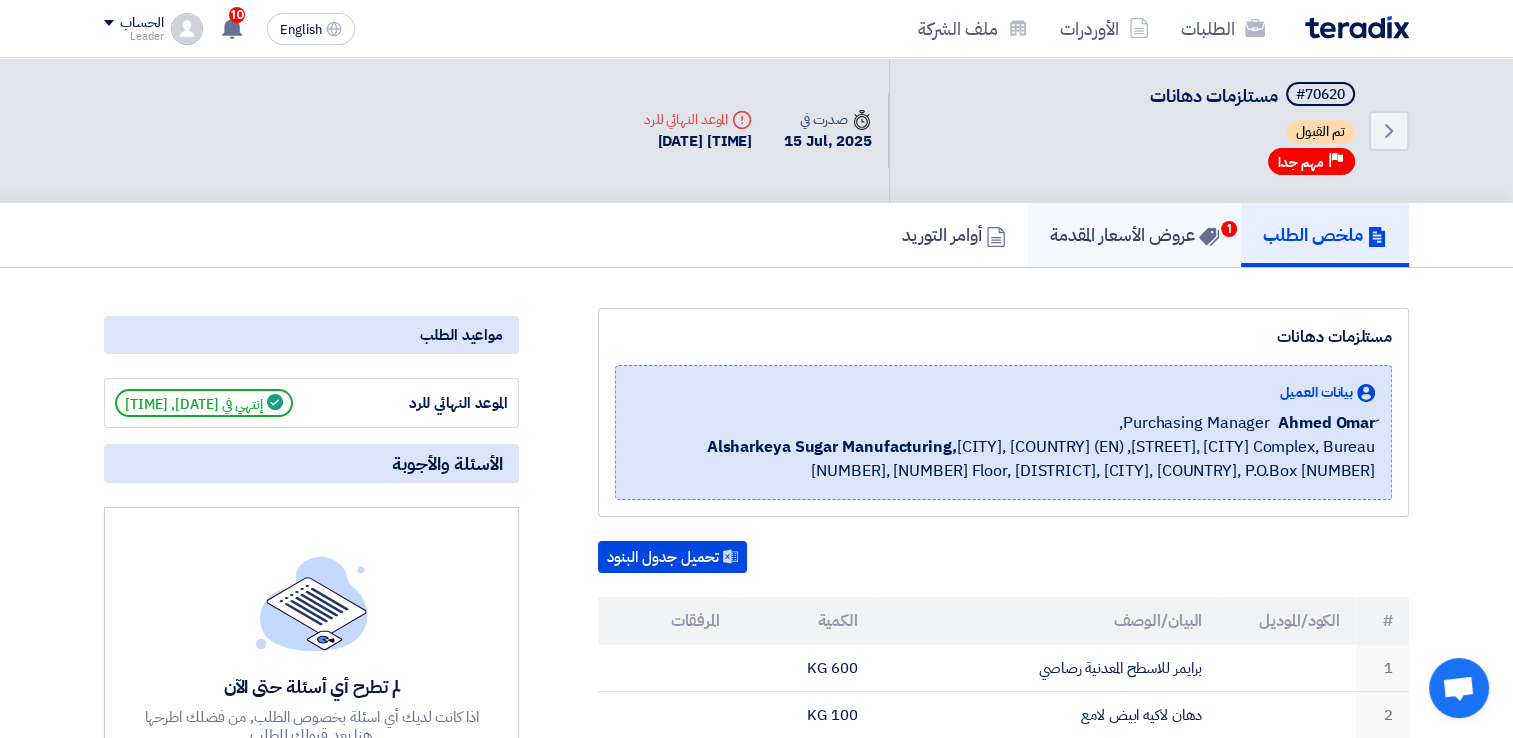 click on "عروض الأسعار المقدمة
1" 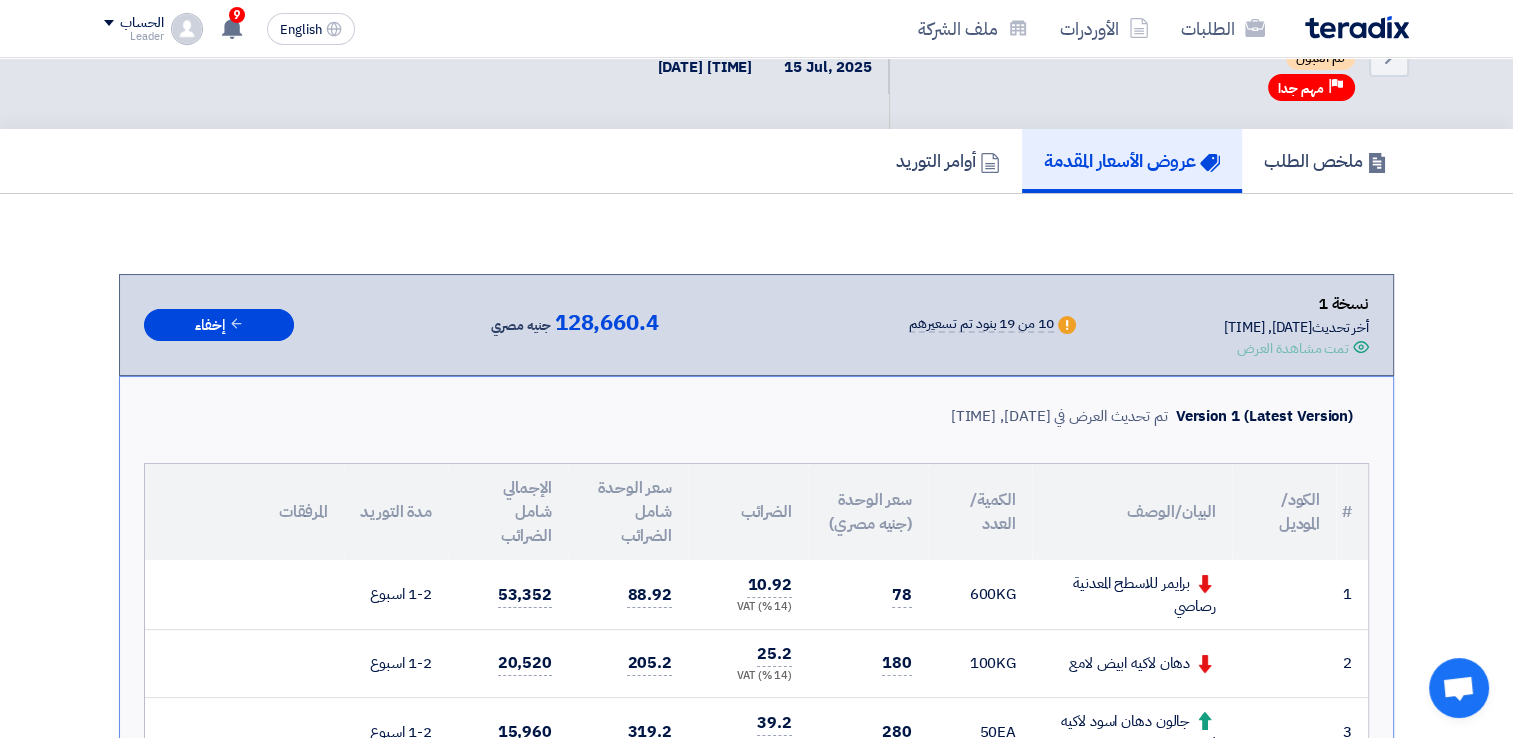 scroll, scrollTop: 0, scrollLeft: 0, axis: both 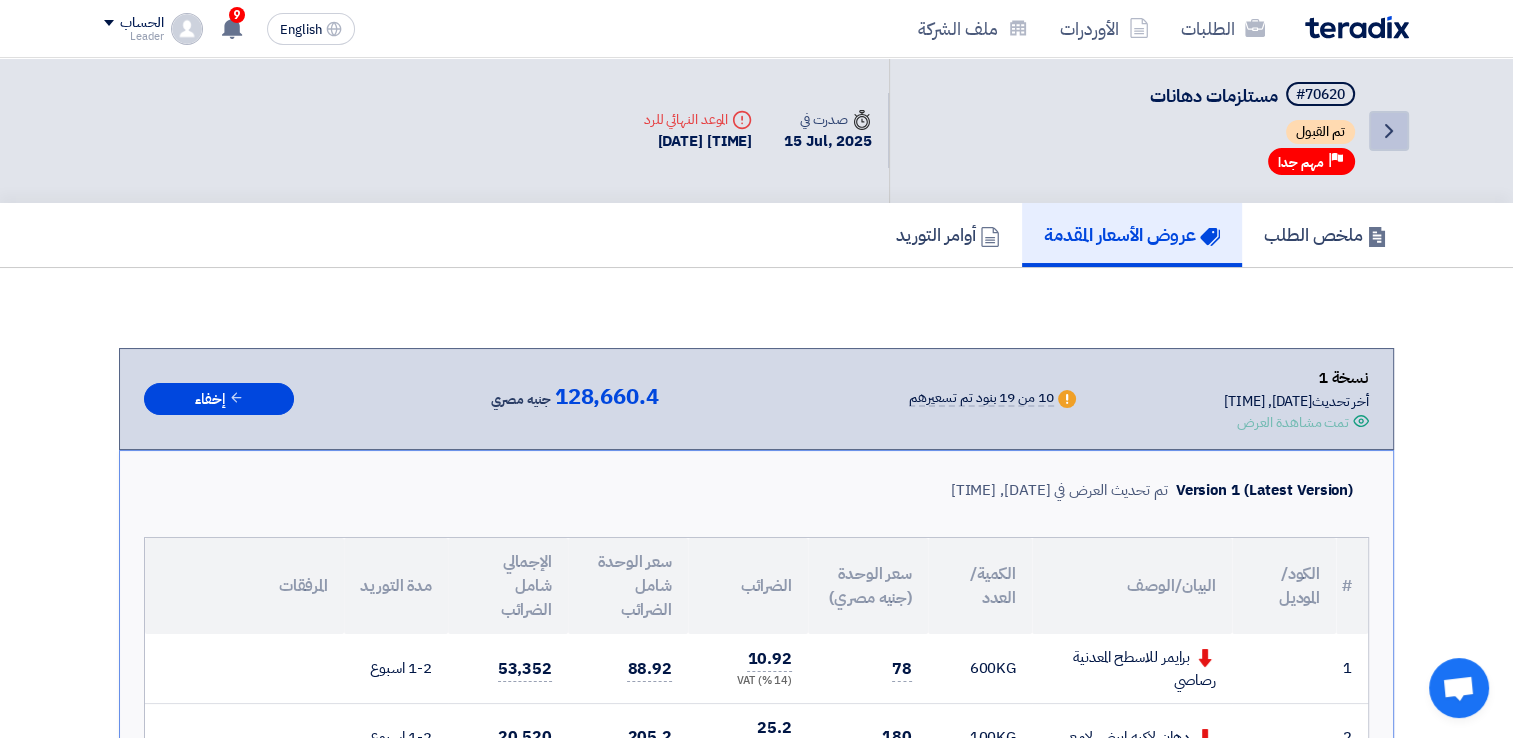 click on "Back" 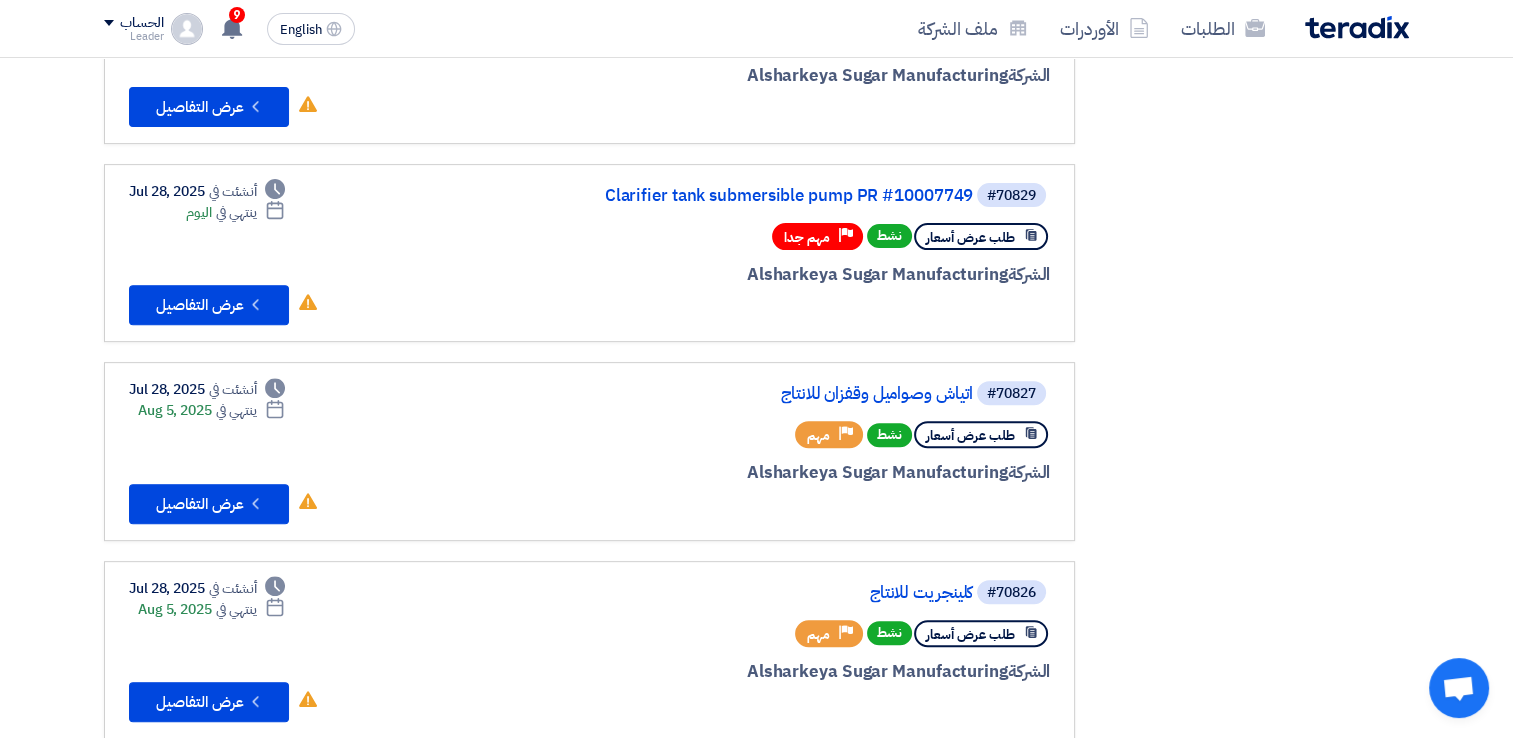scroll, scrollTop: 696, scrollLeft: 0, axis: vertical 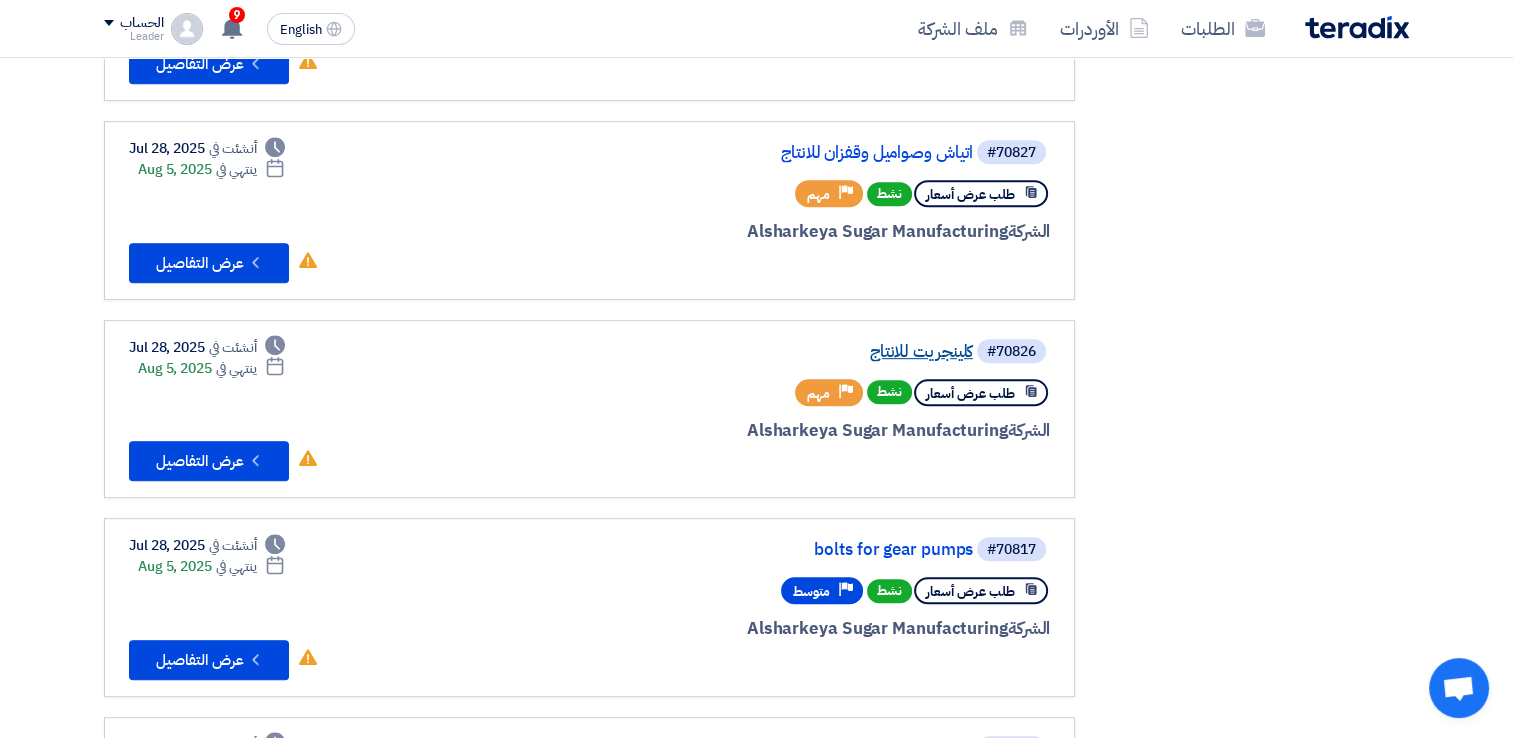 click on "كلينجريت للانتاج" 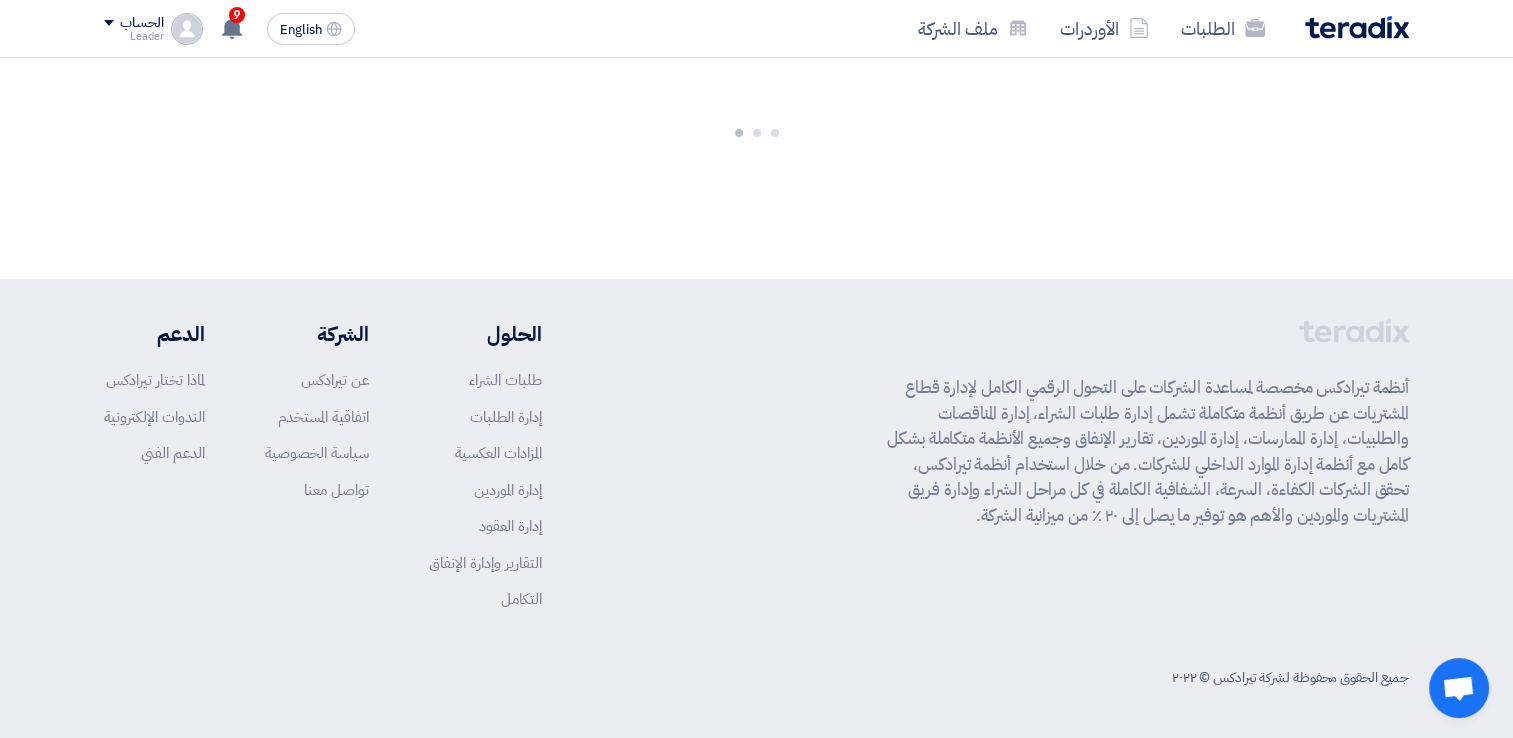 scroll, scrollTop: 0, scrollLeft: 0, axis: both 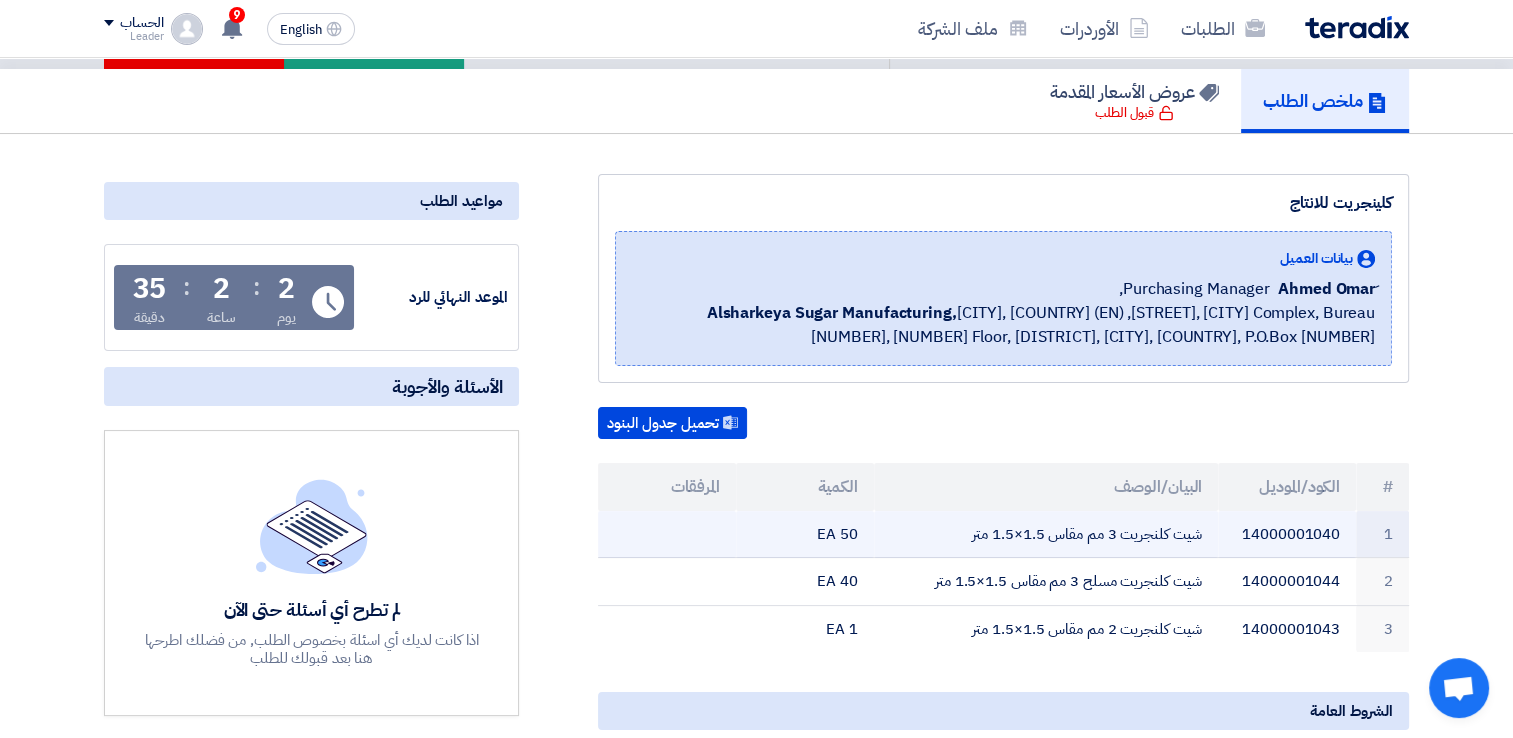 drag, startPoint x: 1207, startPoint y: 526, endPoint x: 968, endPoint y: 542, distance: 239.53497 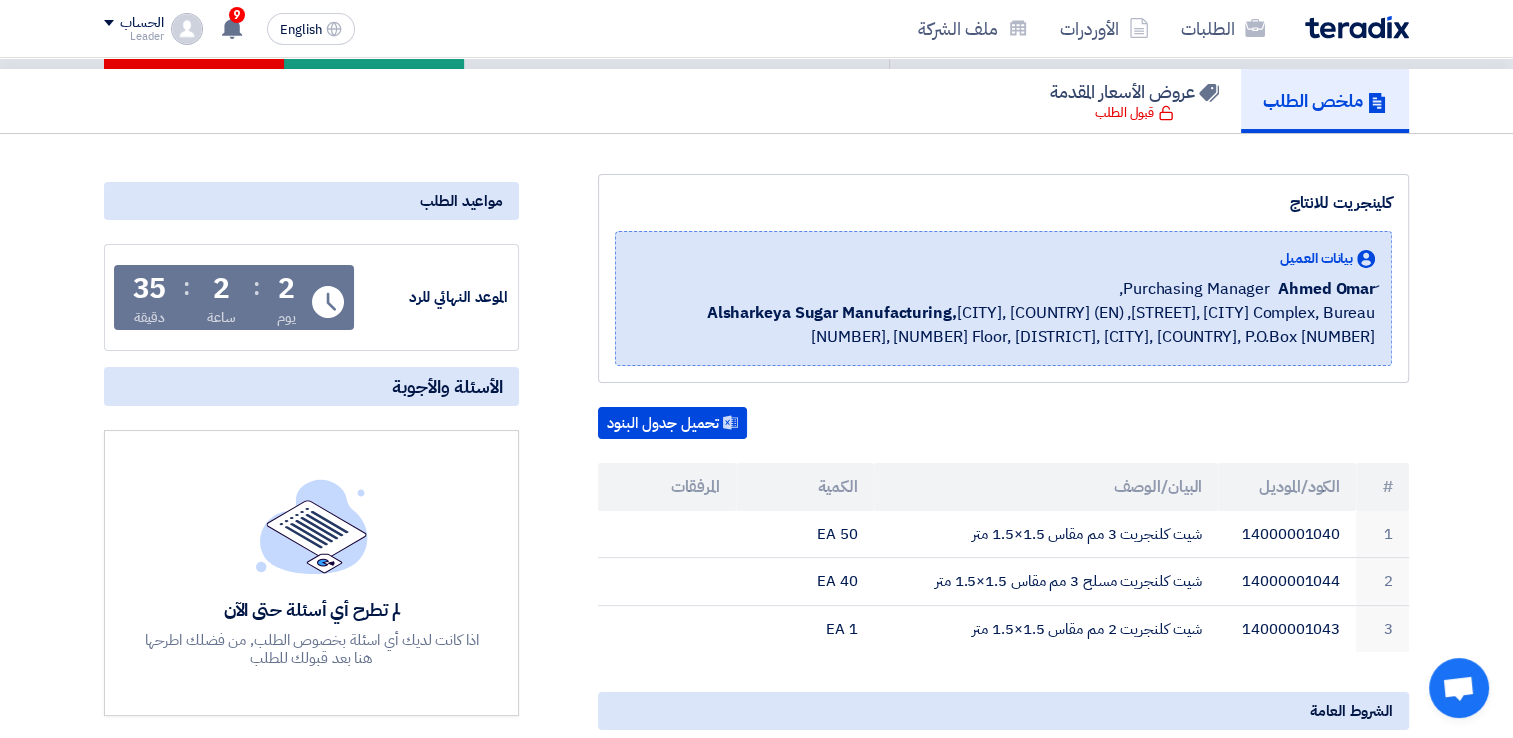 copy on "شيت كلنجريت 3 مم مقاس 1.5×1.5 متر" 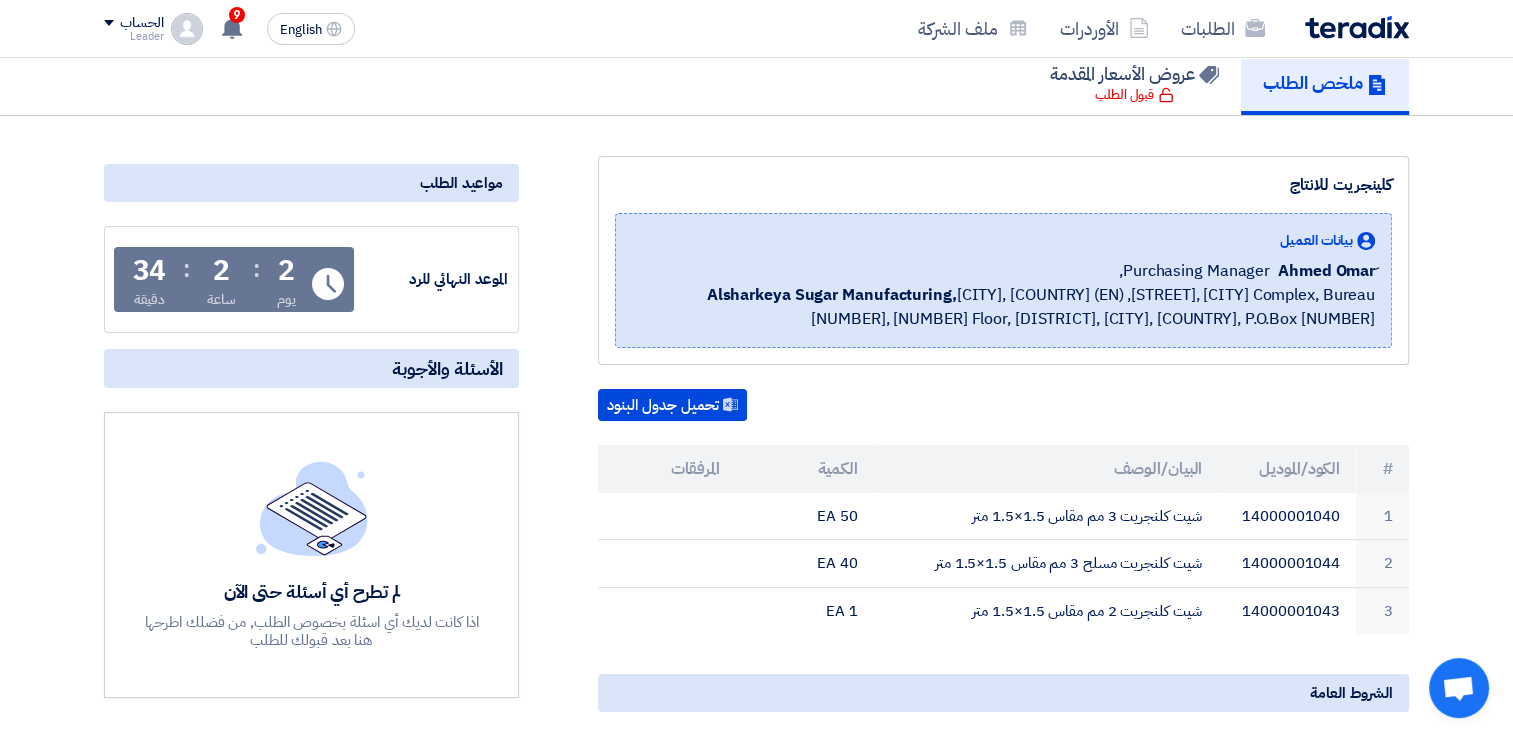 scroll, scrollTop: 0, scrollLeft: 0, axis: both 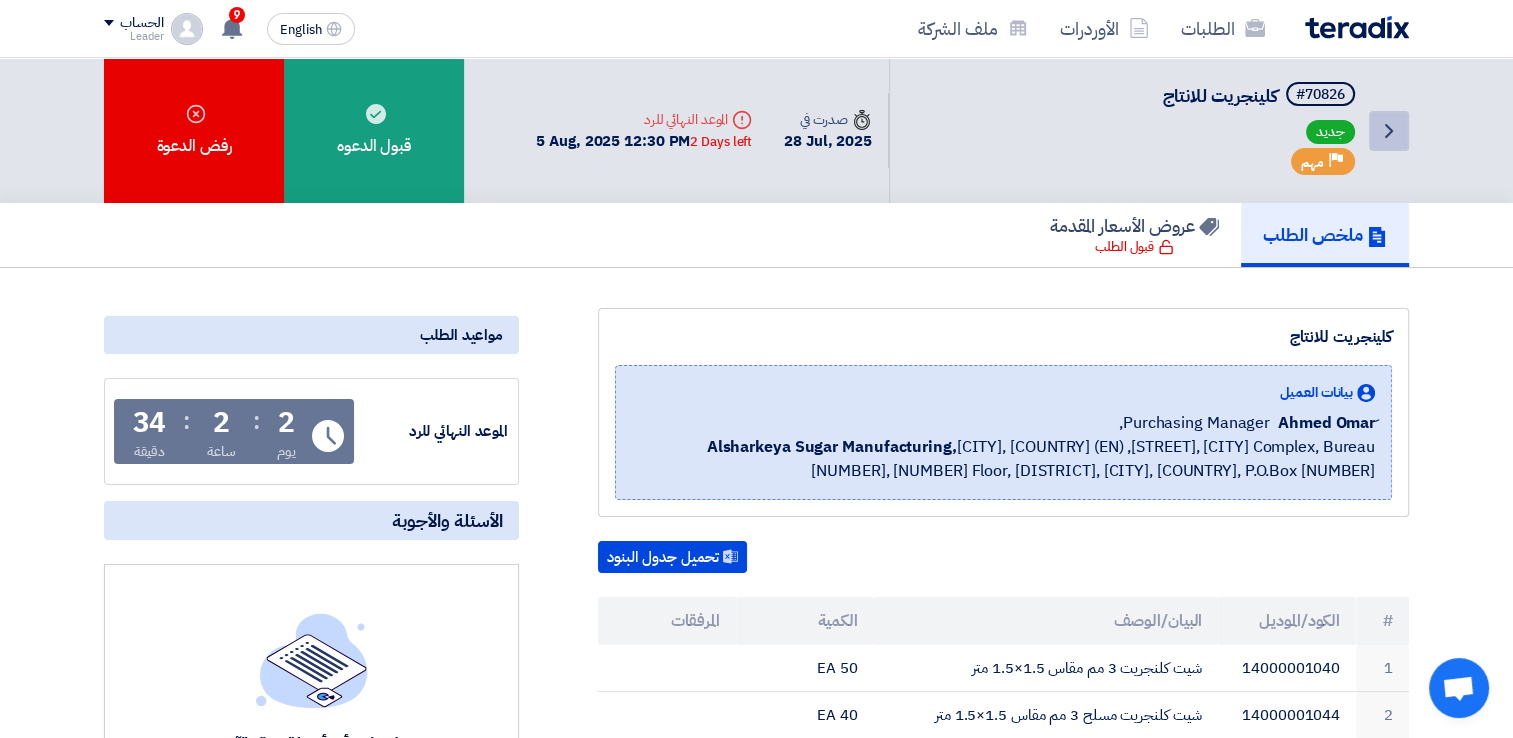 click on "Back" 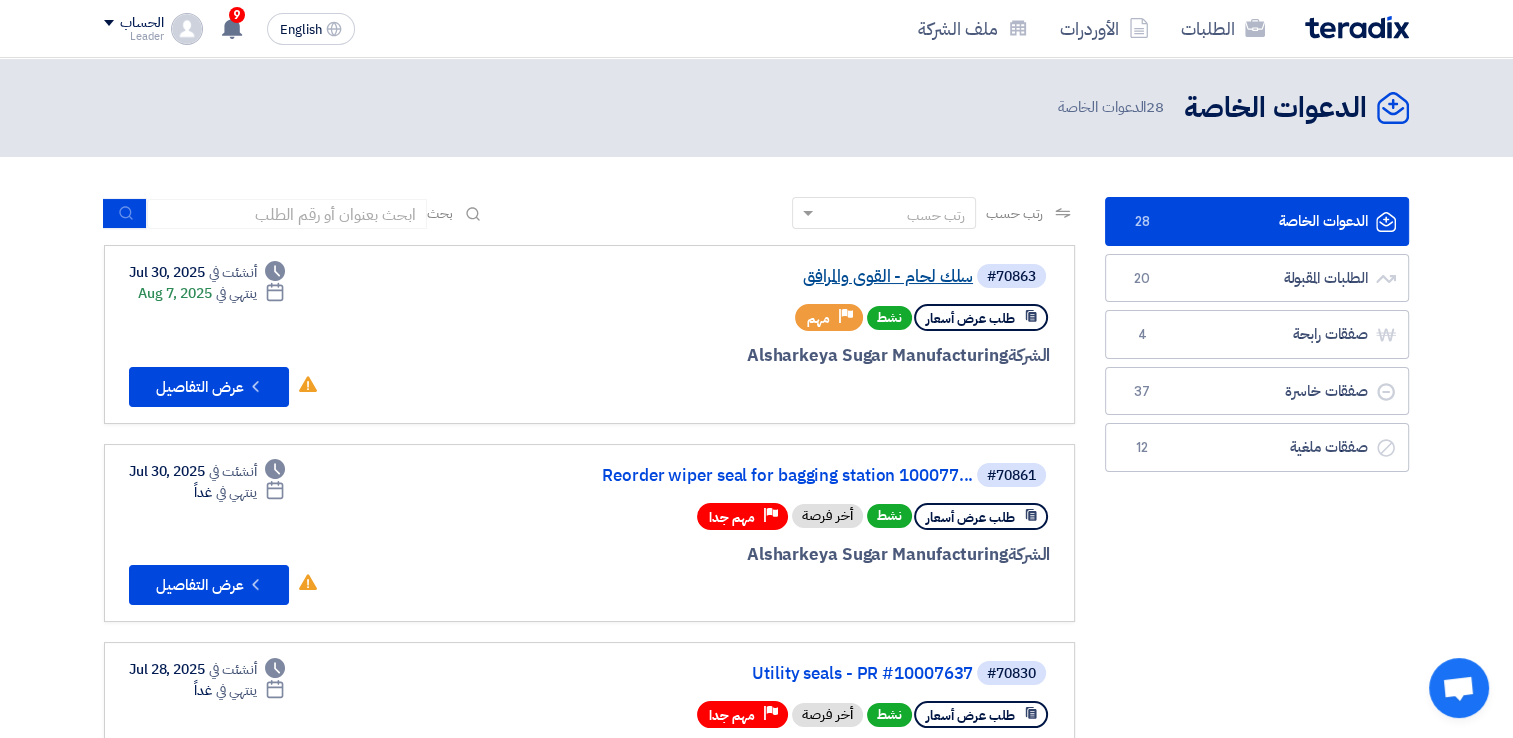 click on "سلك لحام - القوي والمرافق" 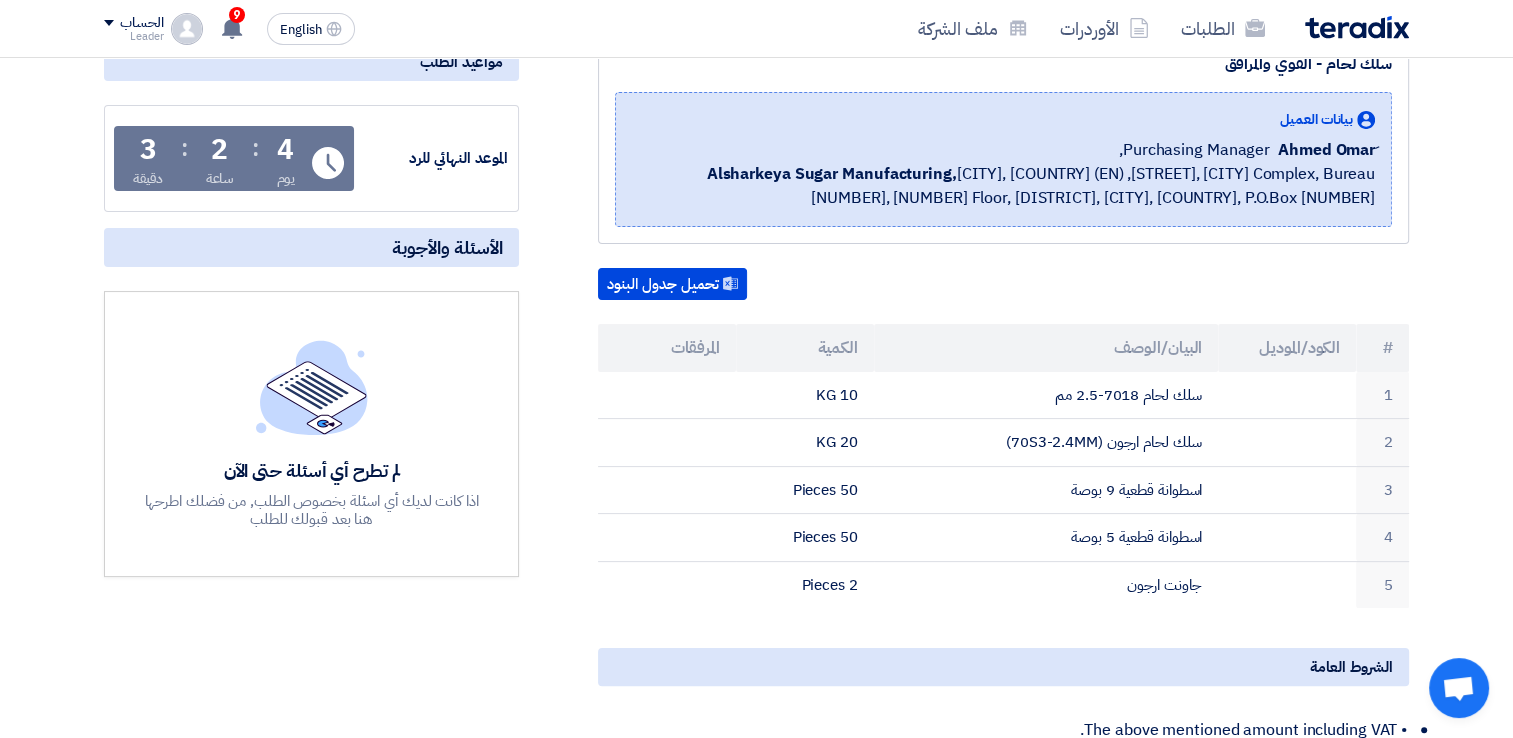 scroll, scrollTop: 271, scrollLeft: 0, axis: vertical 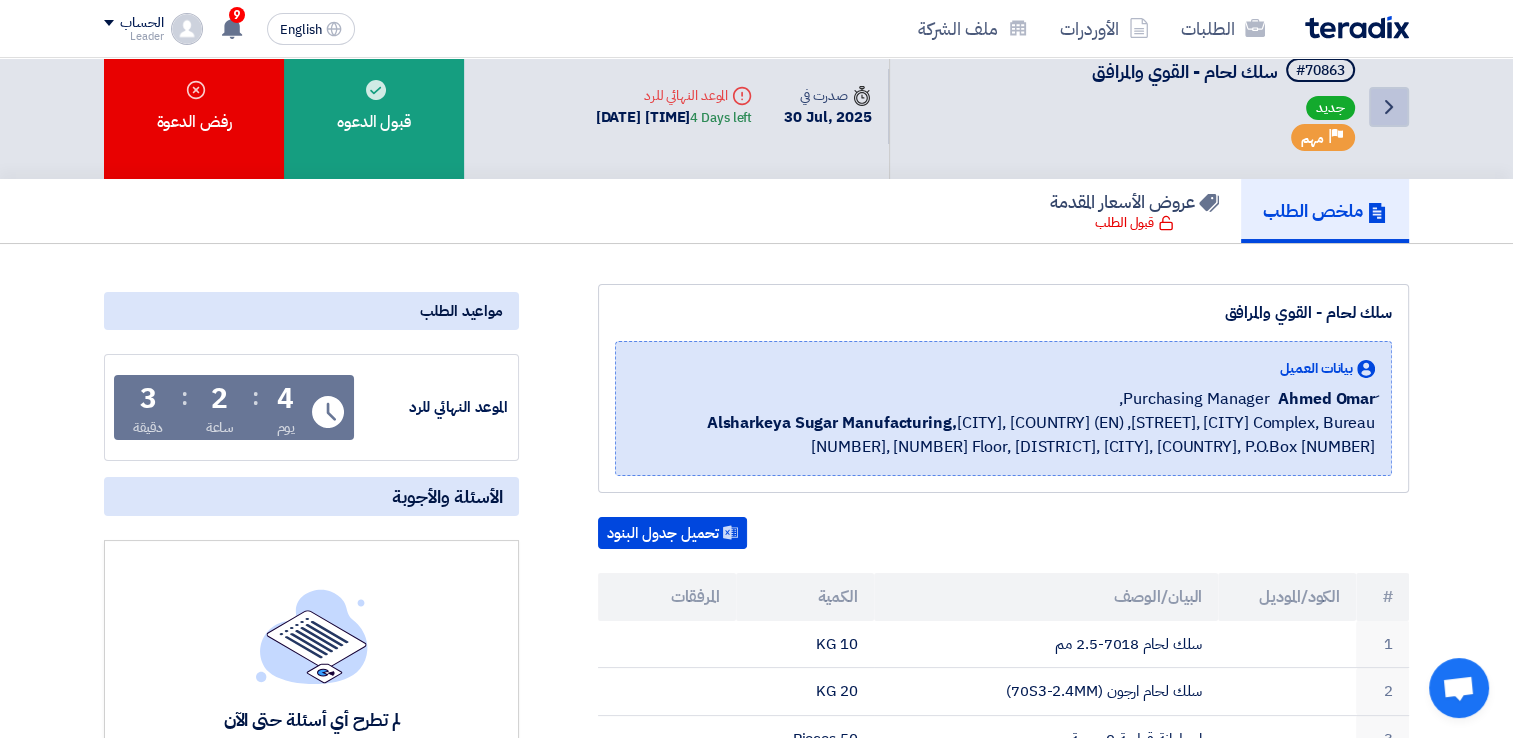 click on "Back" 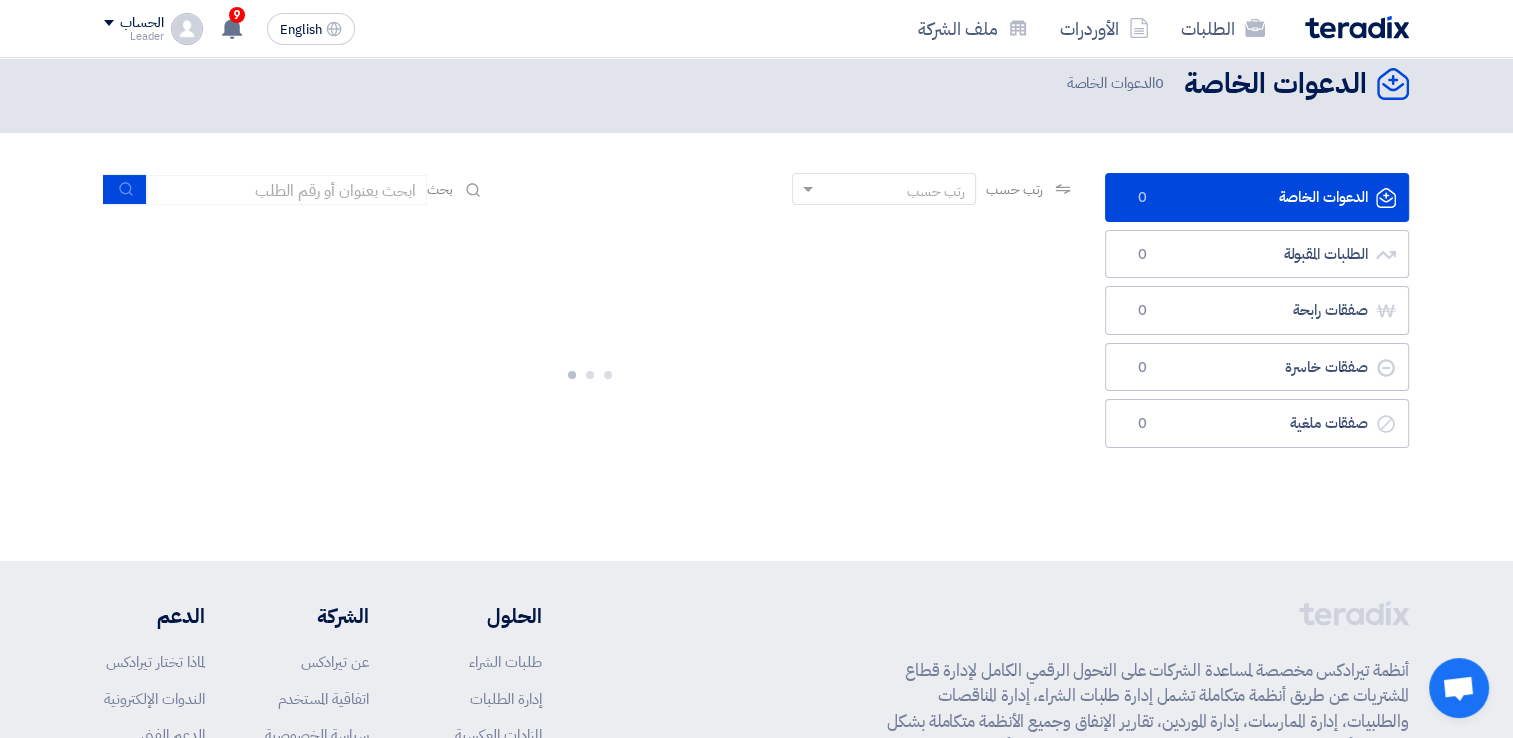 scroll, scrollTop: 0, scrollLeft: 0, axis: both 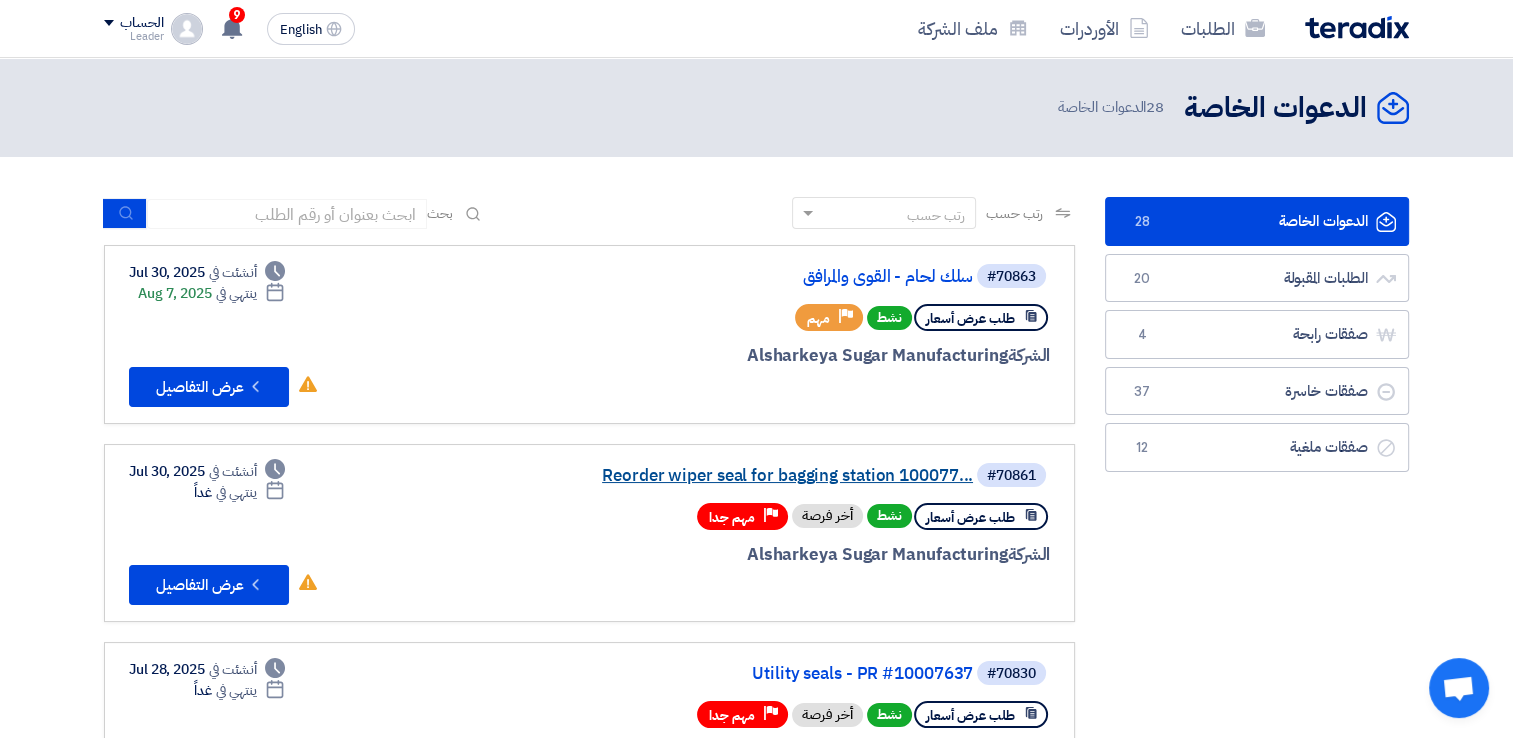 click on "Reorder wiper seal for bagging station 100077..." 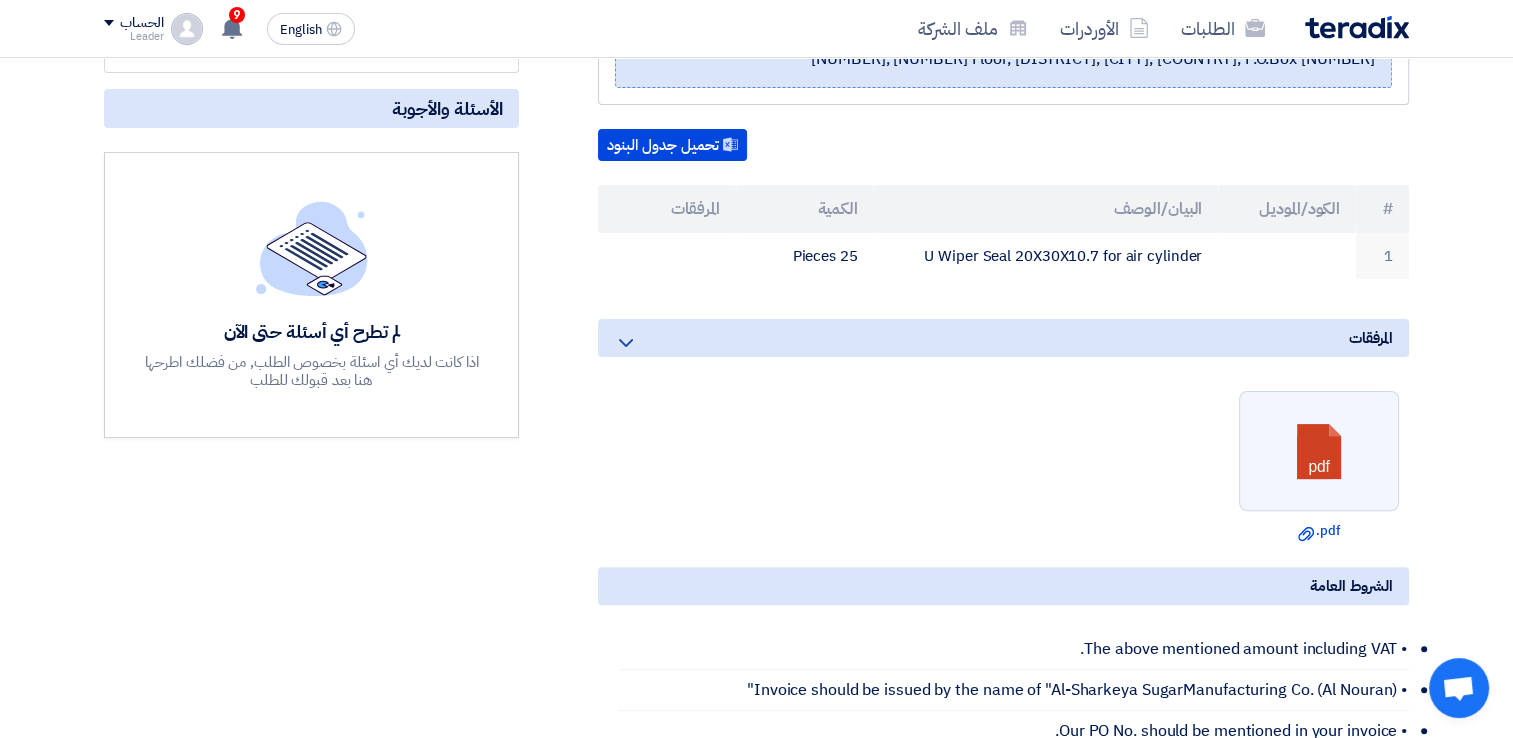 scroll, scrollTop: 456, scrollLeft: 0, axis: vertical 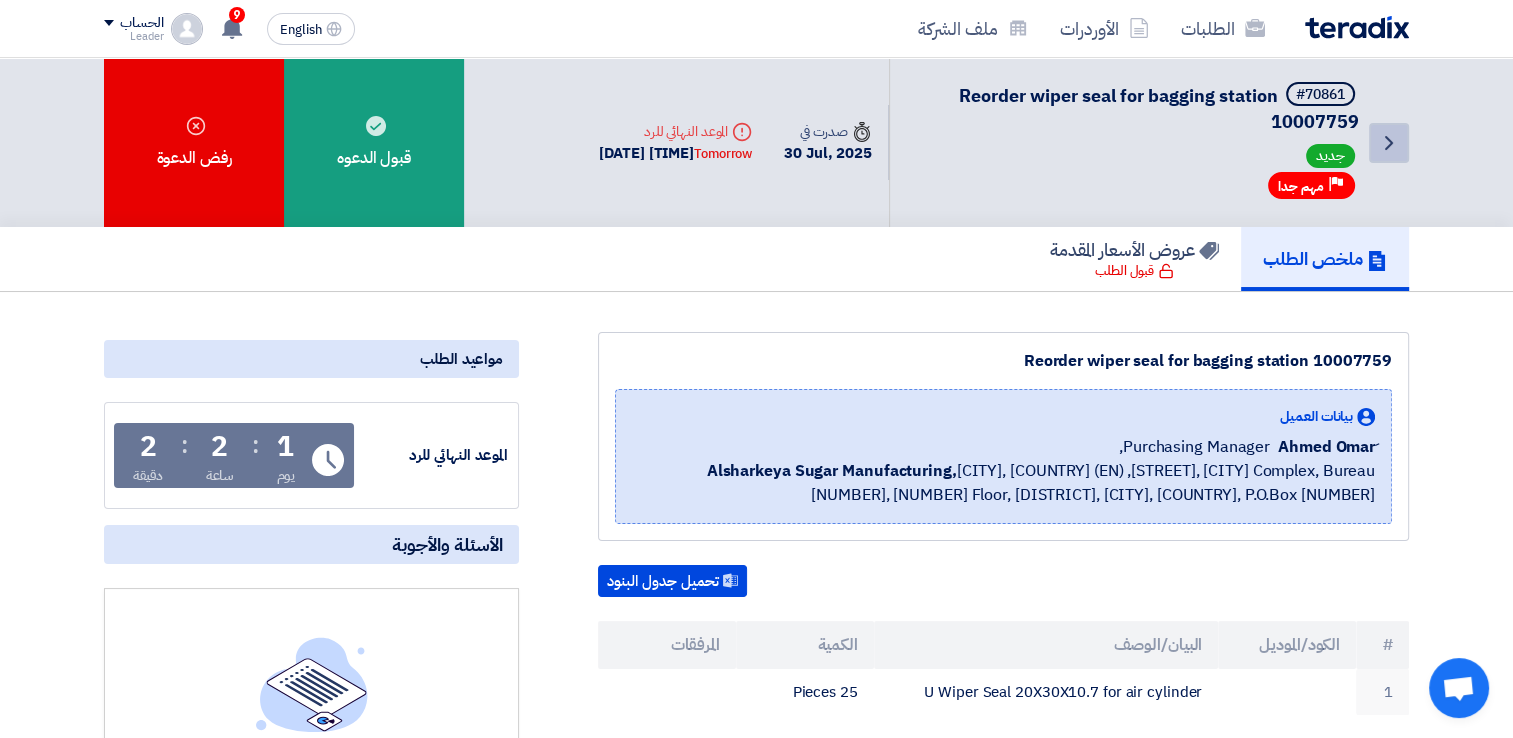 click on "Back" 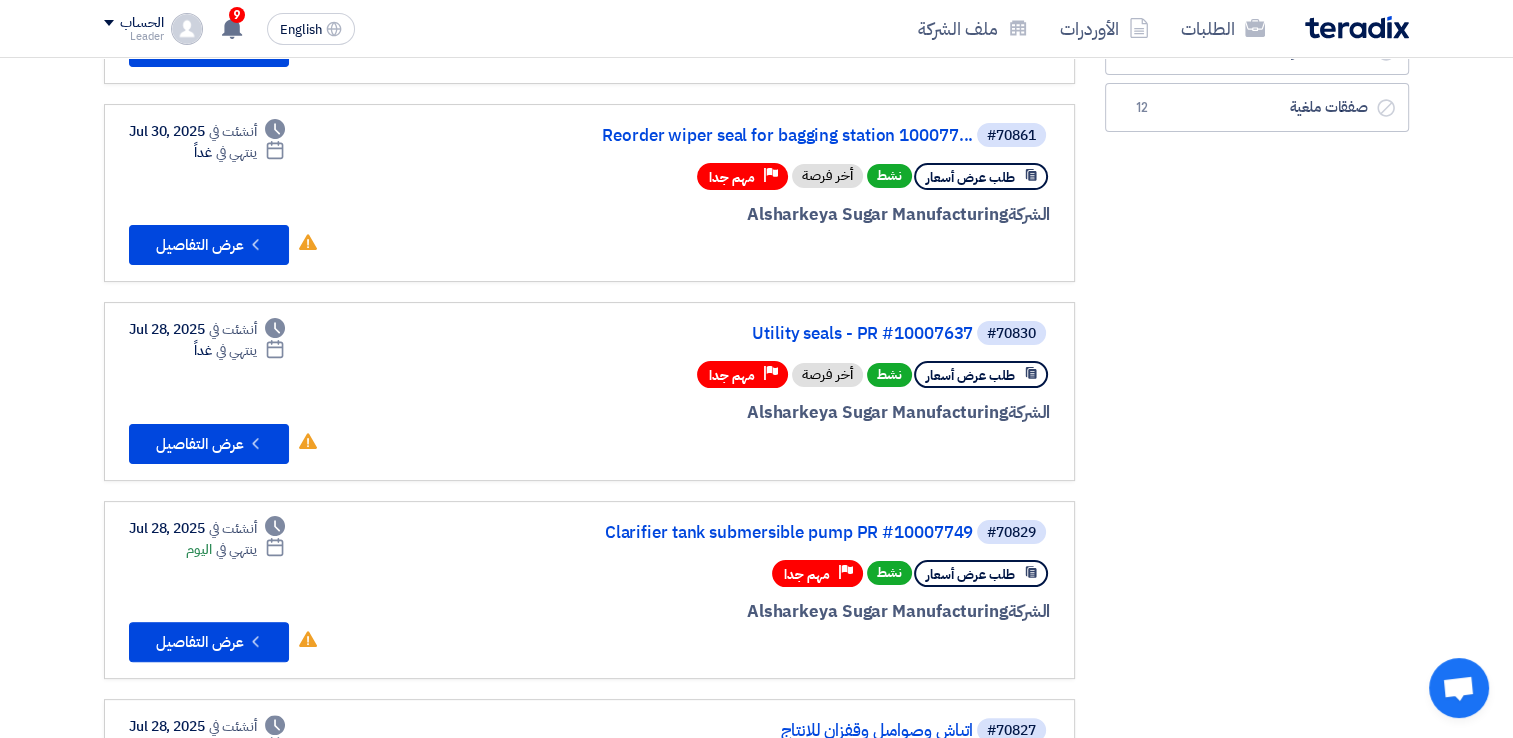 scroll, scrollTop: 480, scrollLeft: 0, axis: vertical 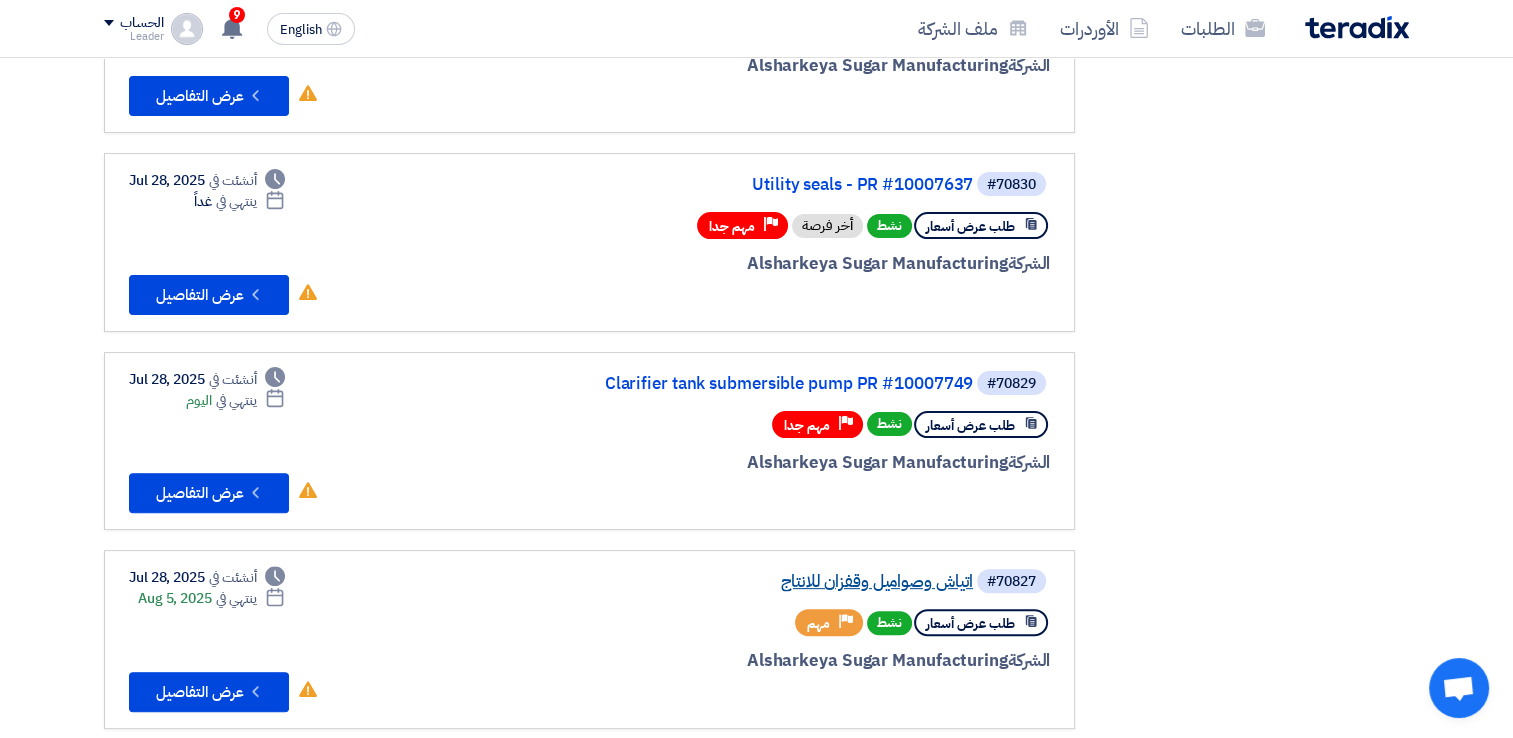 click on "اتياش وصواميل وقفزان للانتاج" 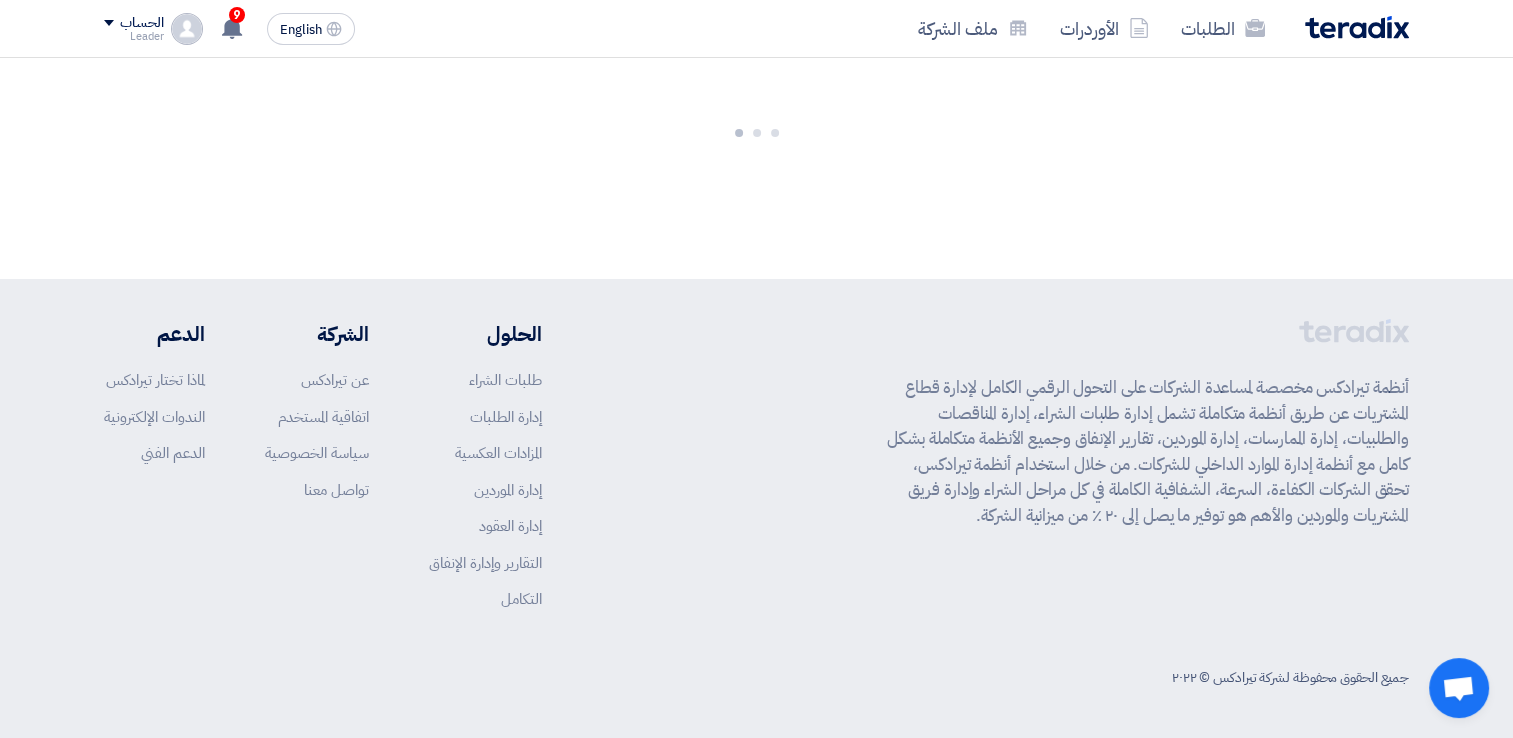 scroll, scrollTop: 0, scrollLeft: 0, axis: both 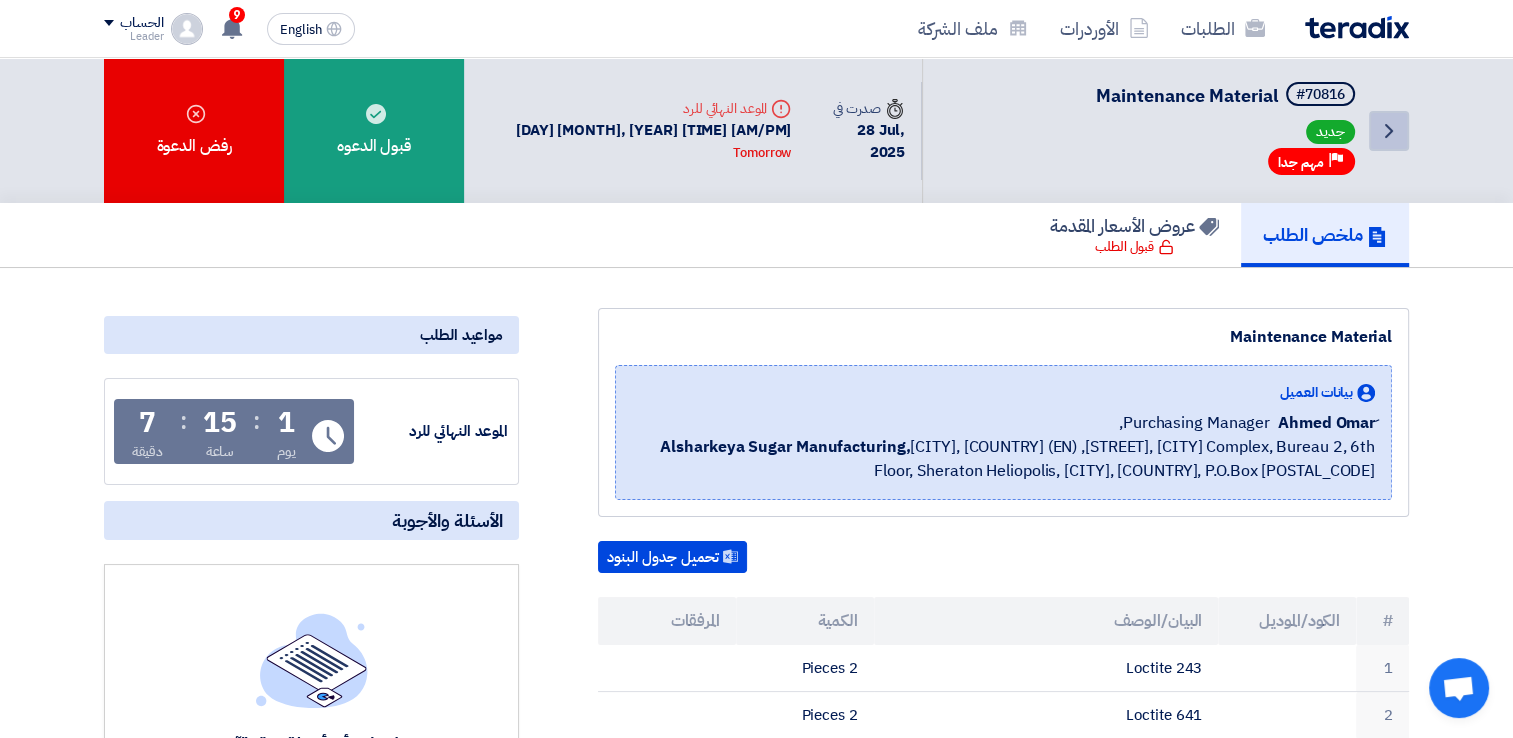 click on "Back" 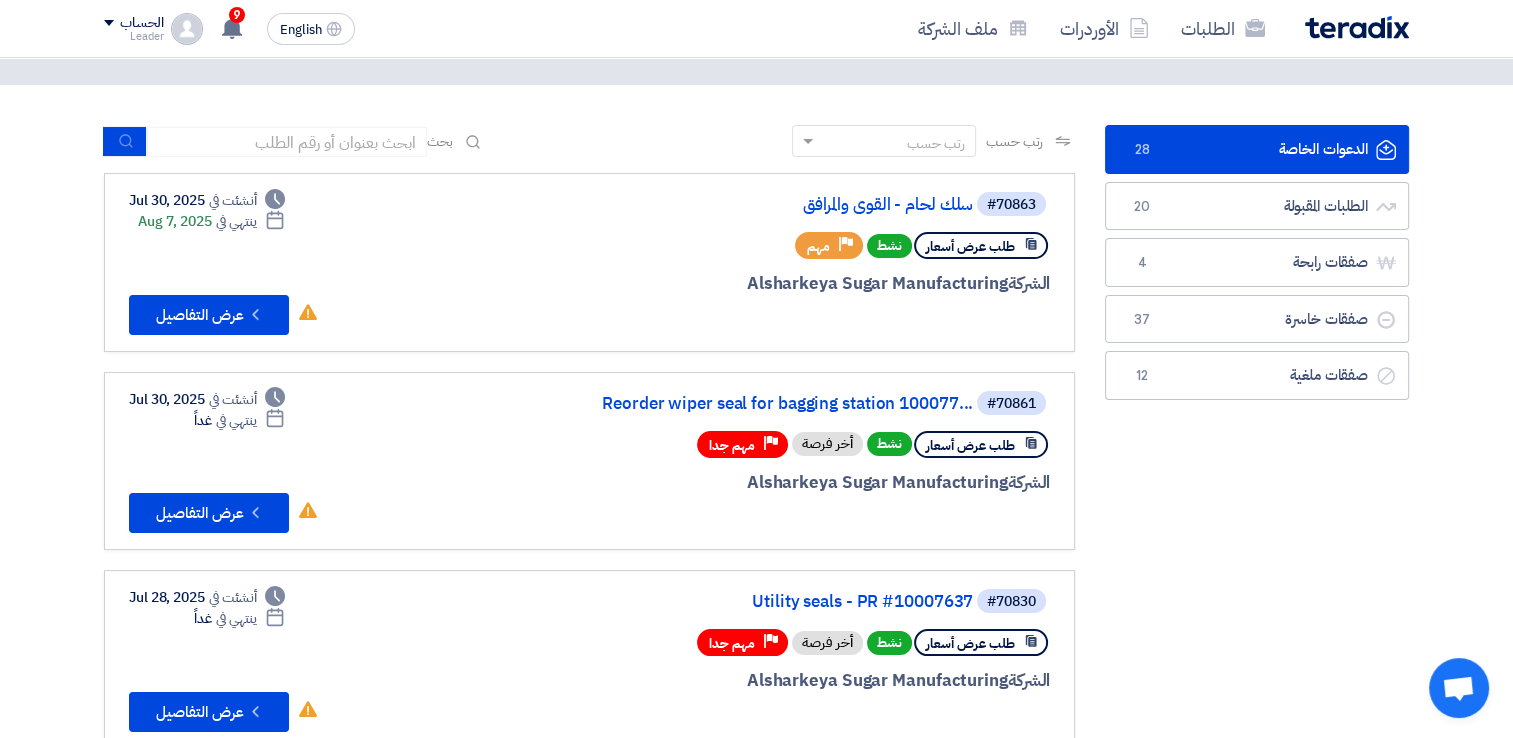 scroll, scrollTop: 68, scrollLeft: 0, axis: vertical 